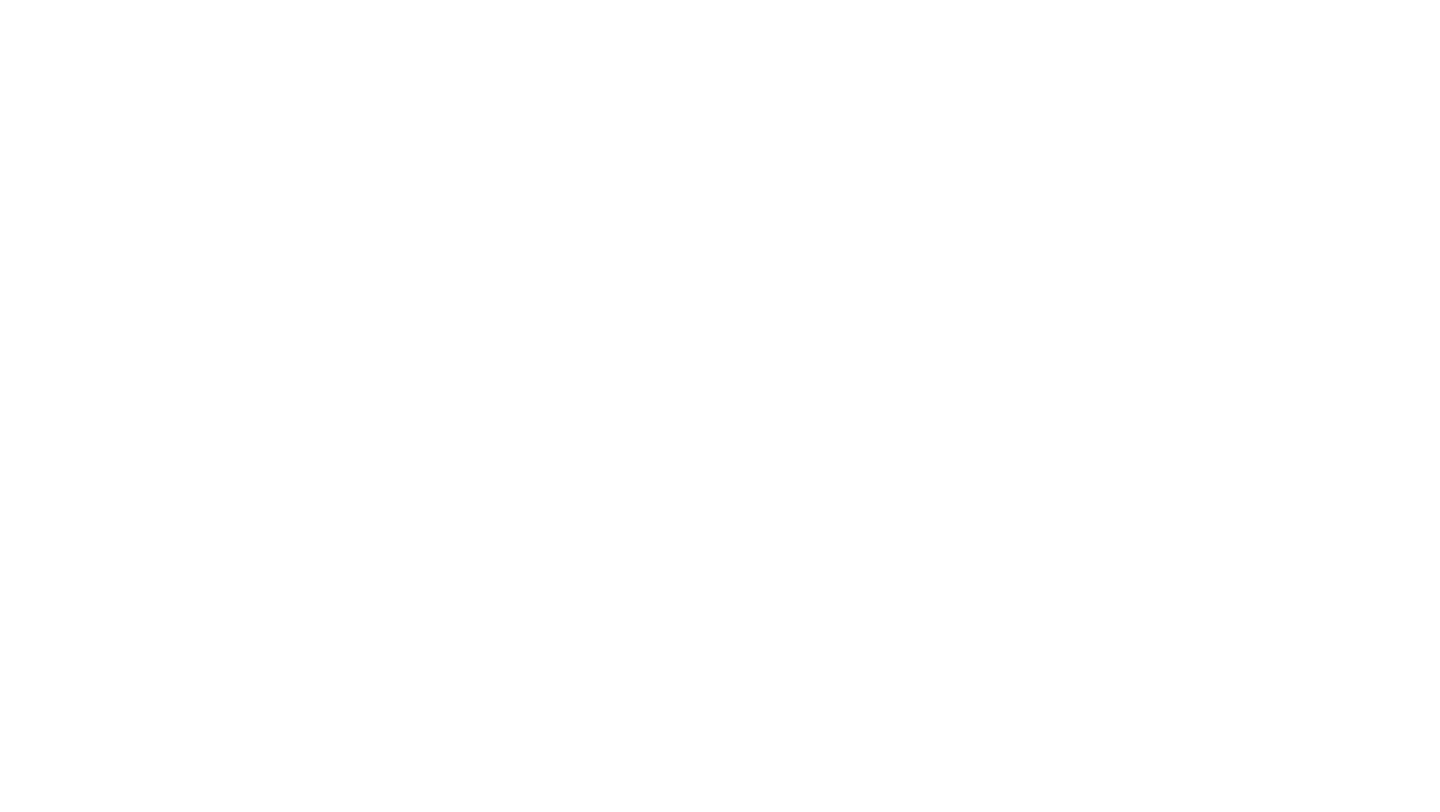 scroll, scrollTop: 0, scrollLeft: 0, axis: both 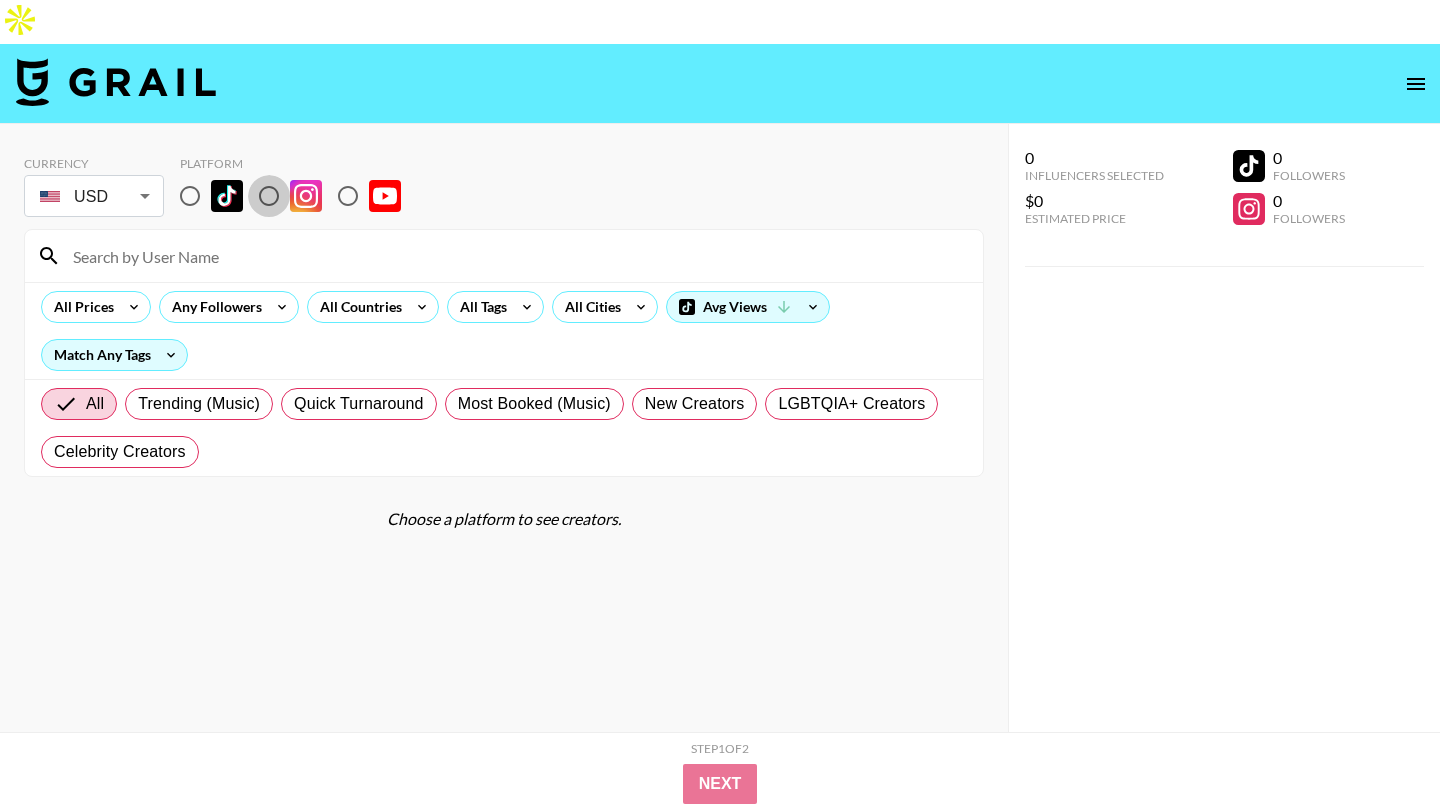 click at bounding box center (269, 196) 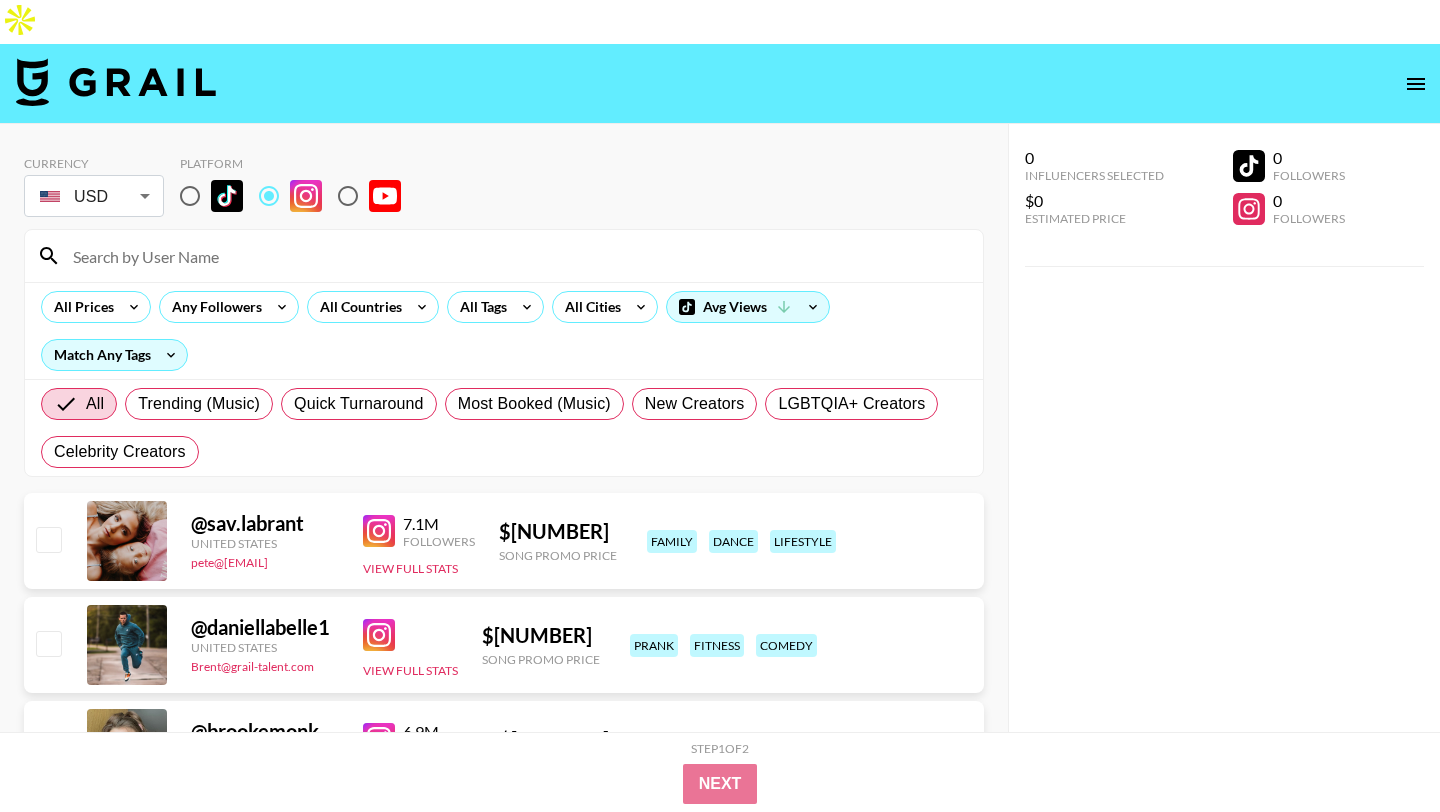 click at bounding box center [190, 196] 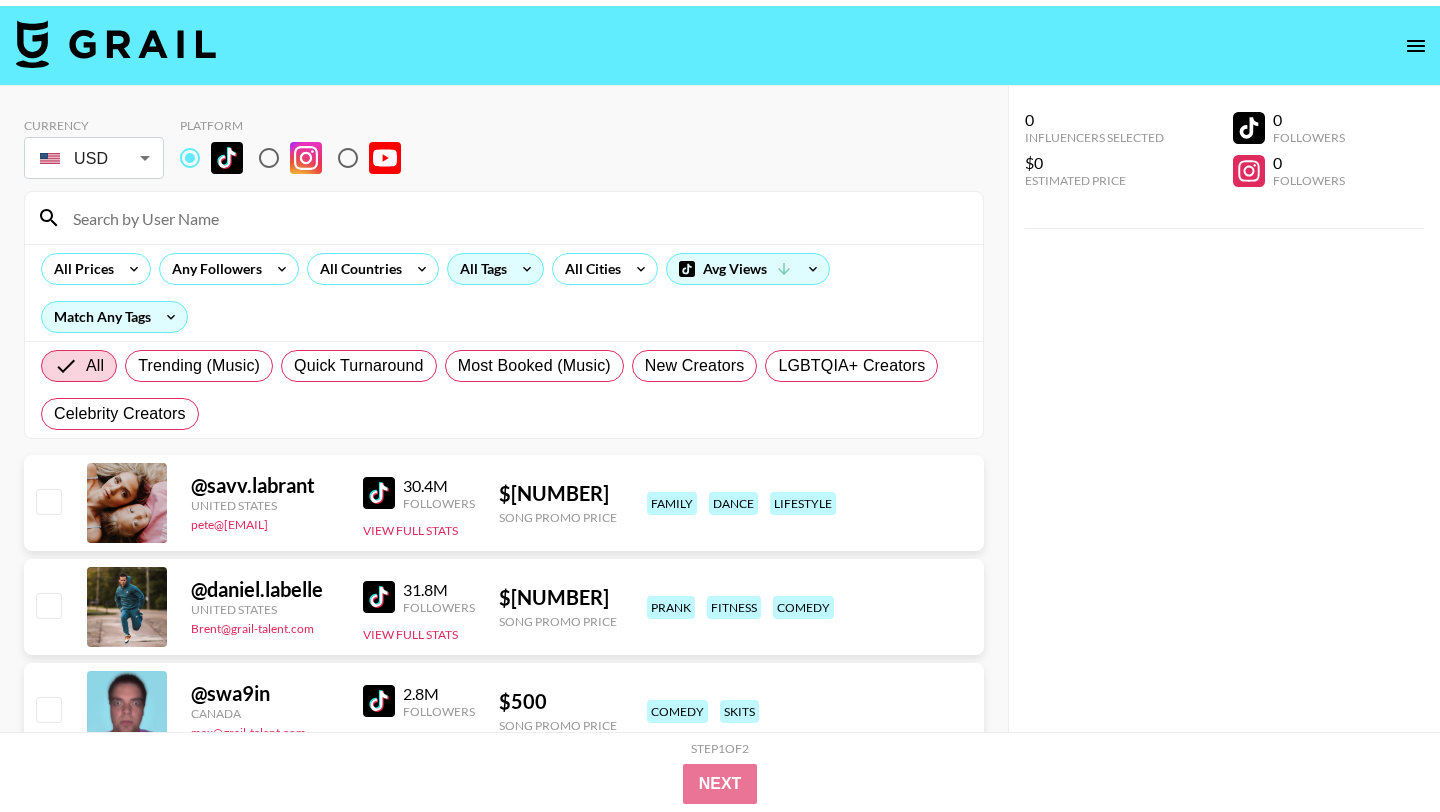 scroll, scrollTop: 43, scrollLeft: 0, axis: vertical 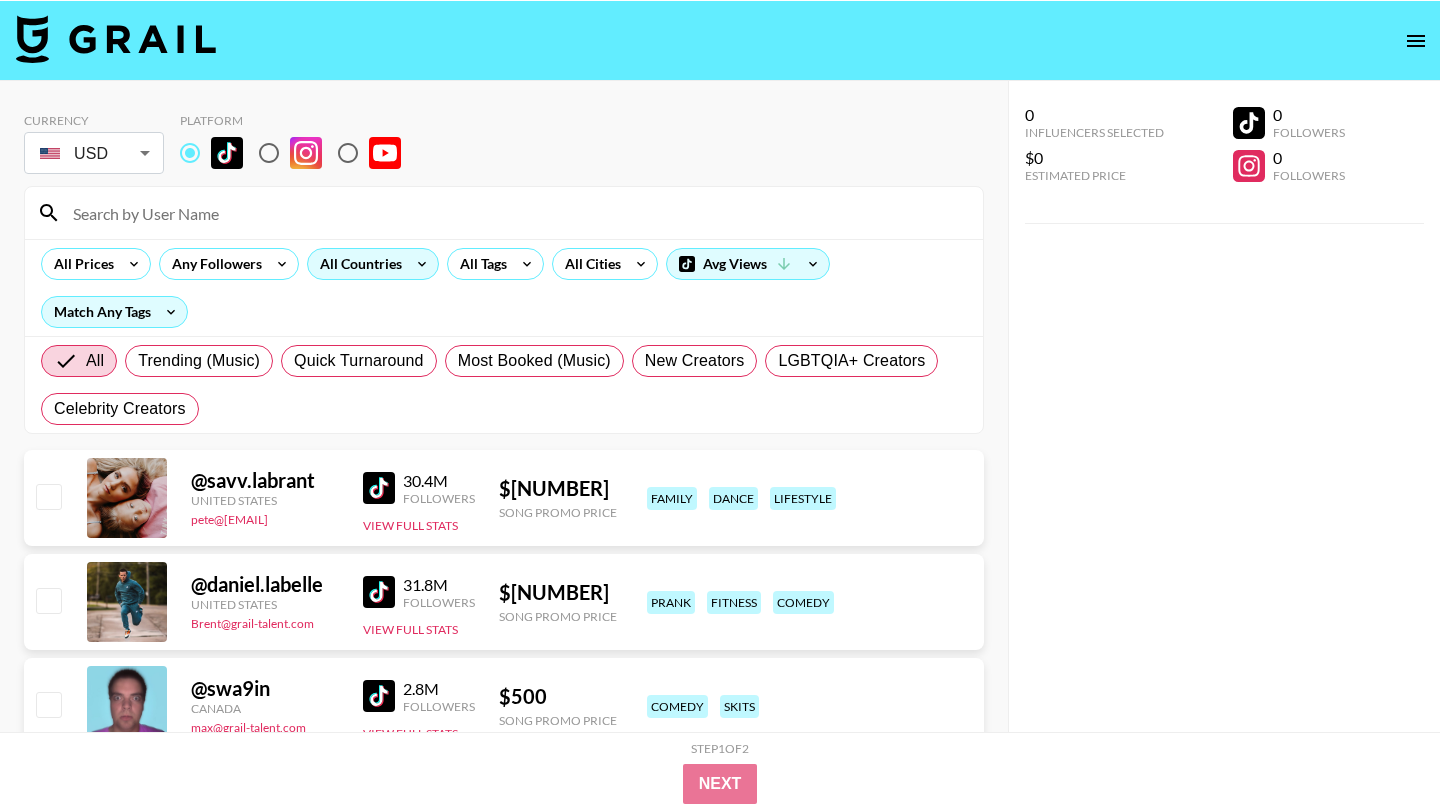 click 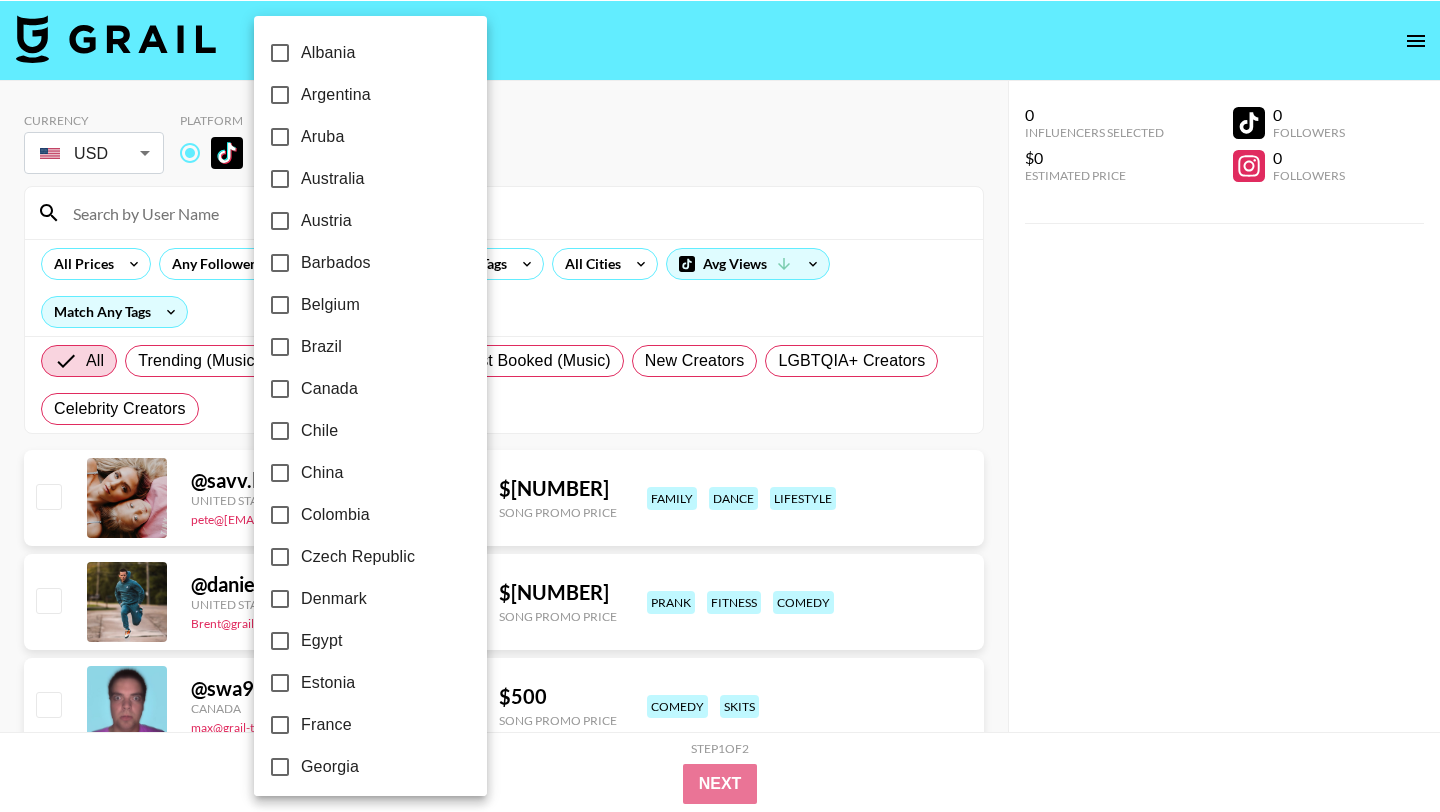 scroll, scrollTop: 1520, scrollLeft: 0, axis: vertical 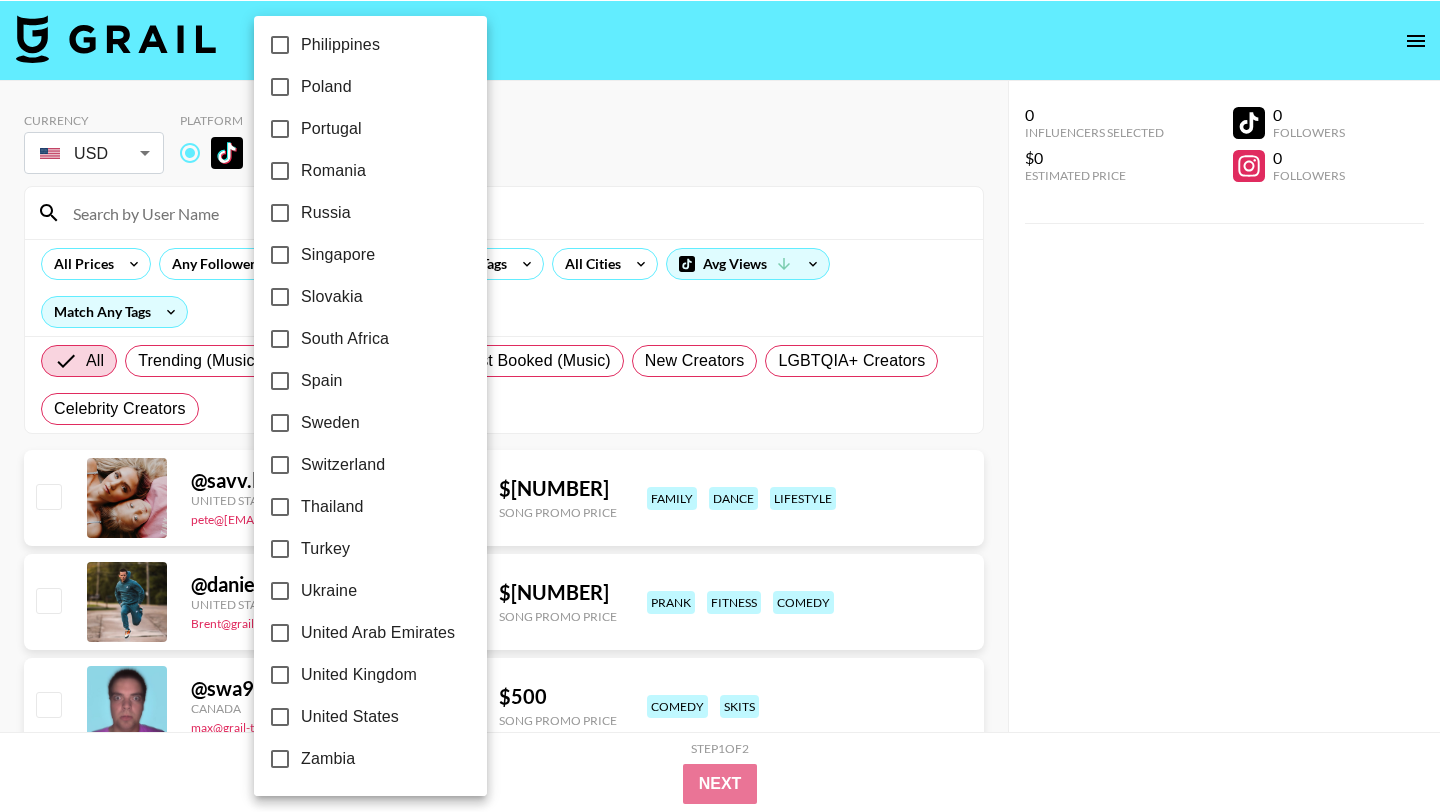 click on "United States" at bounding box center (350, 717) 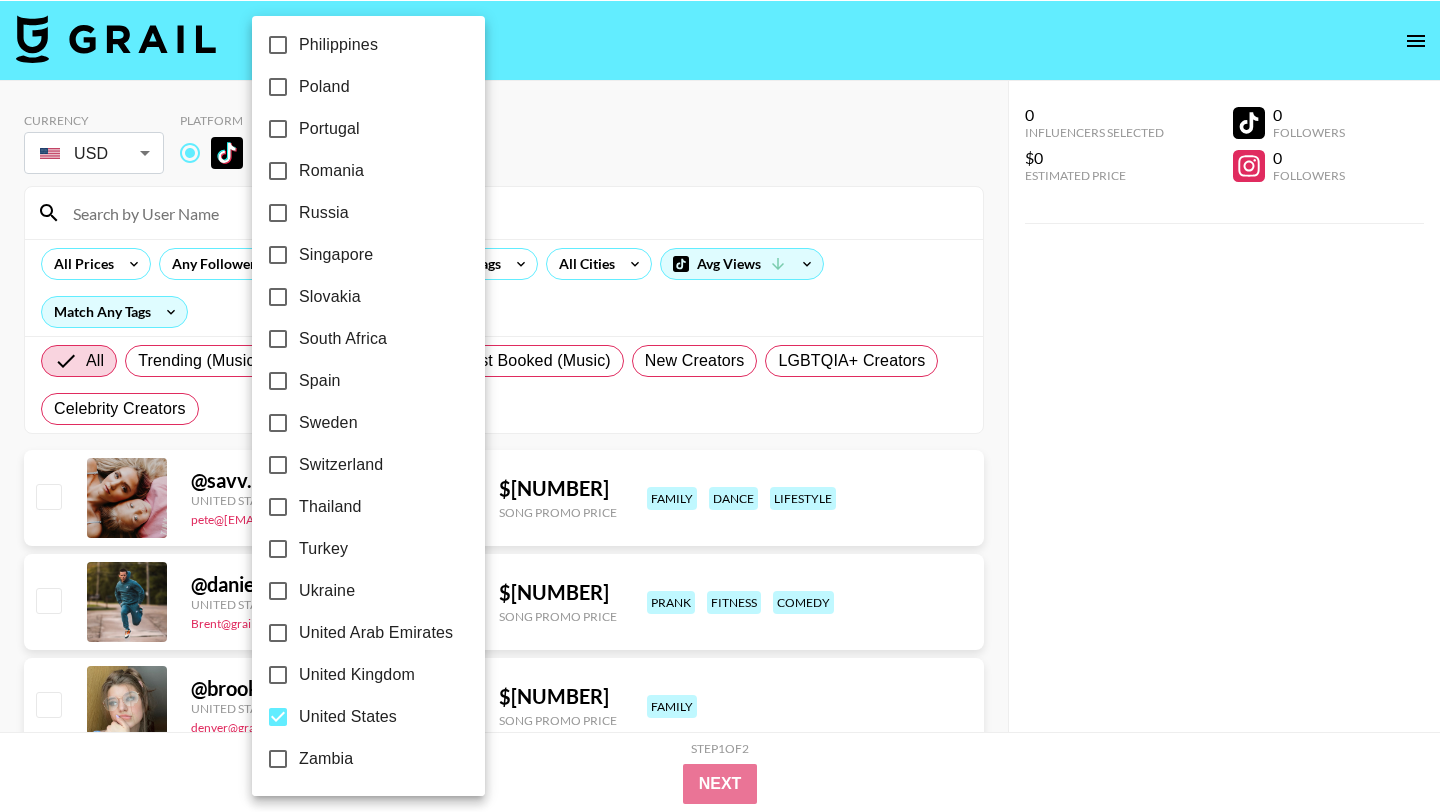 click at bounding box center [720, 406] 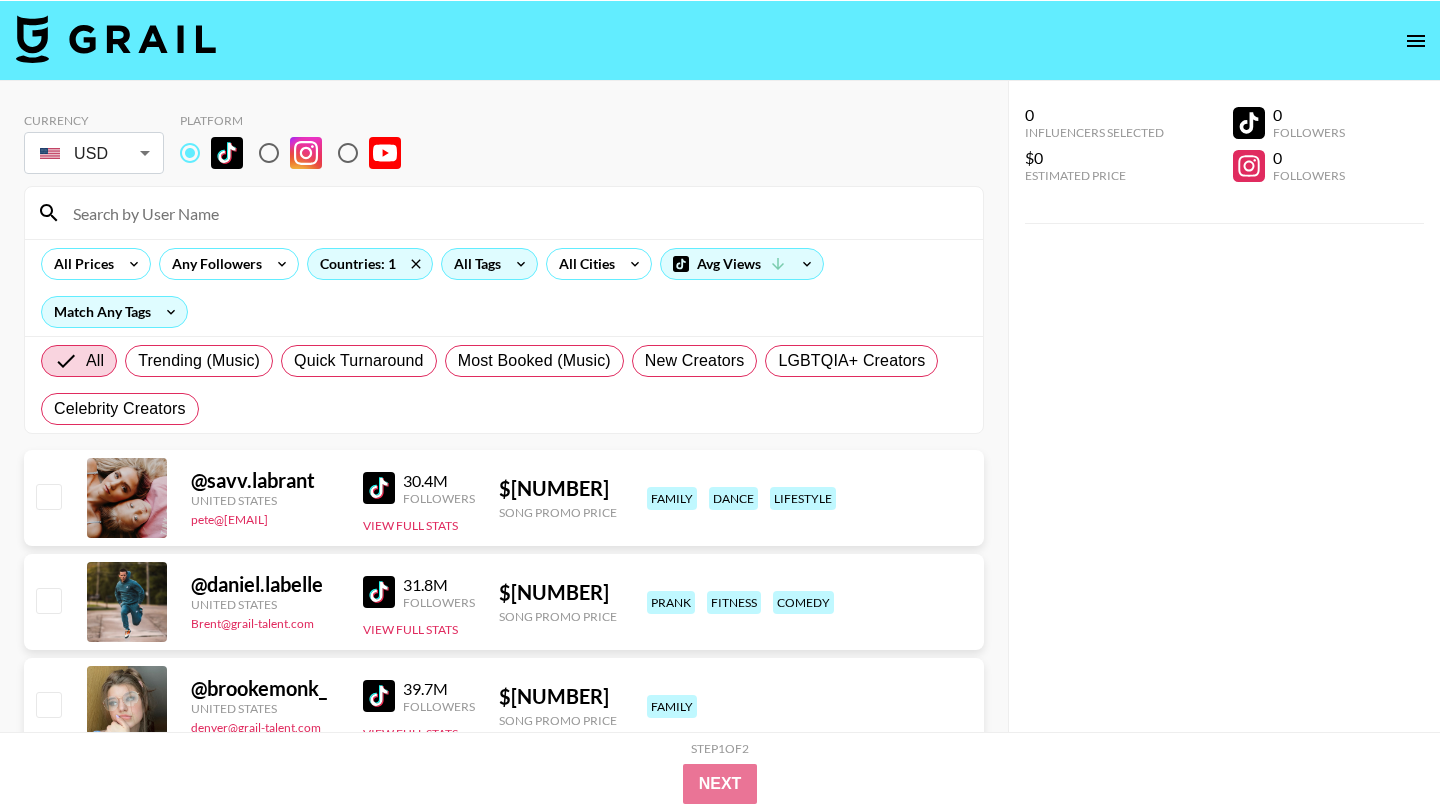 click 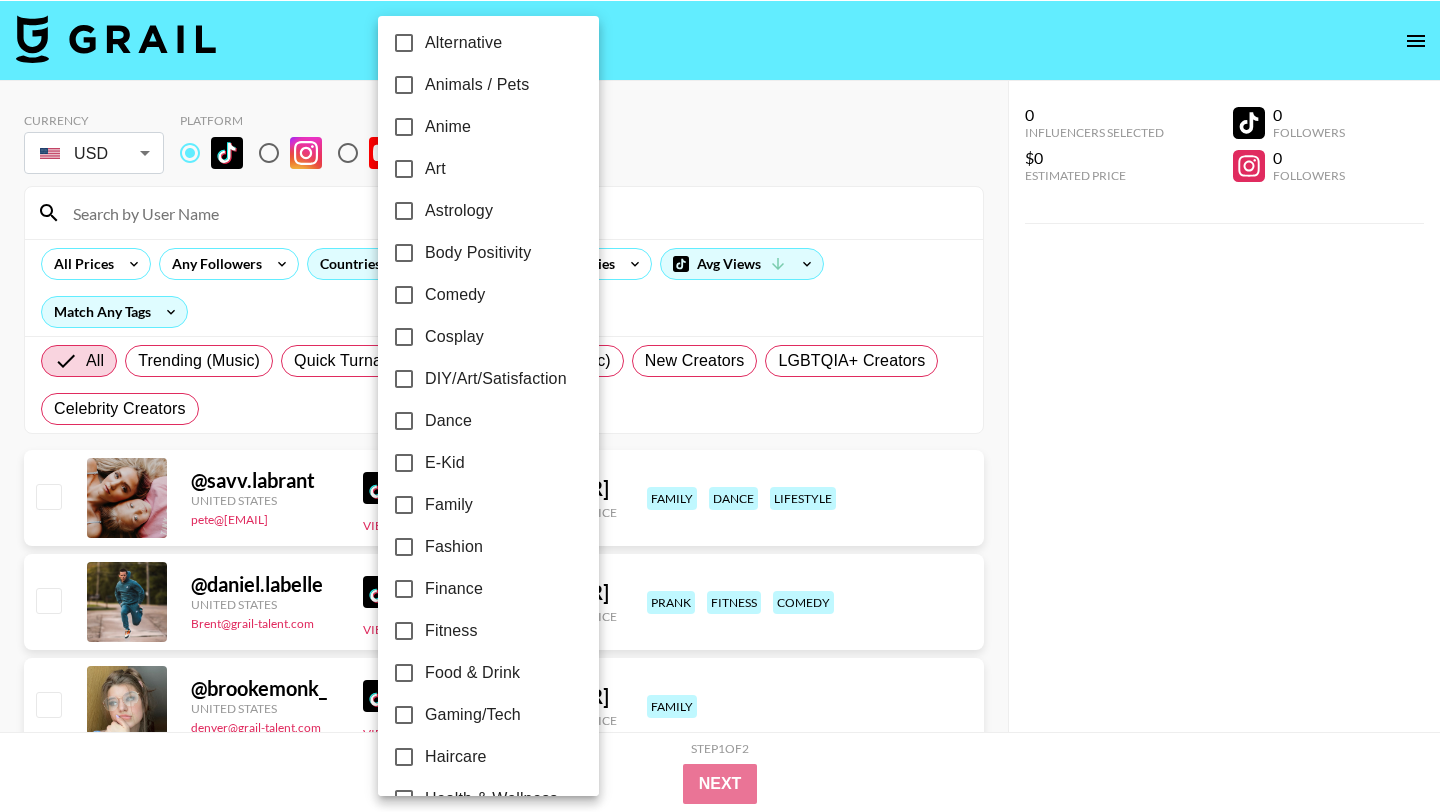 scroll, scrollTop: 0, scrollLeft: 0, axis: both 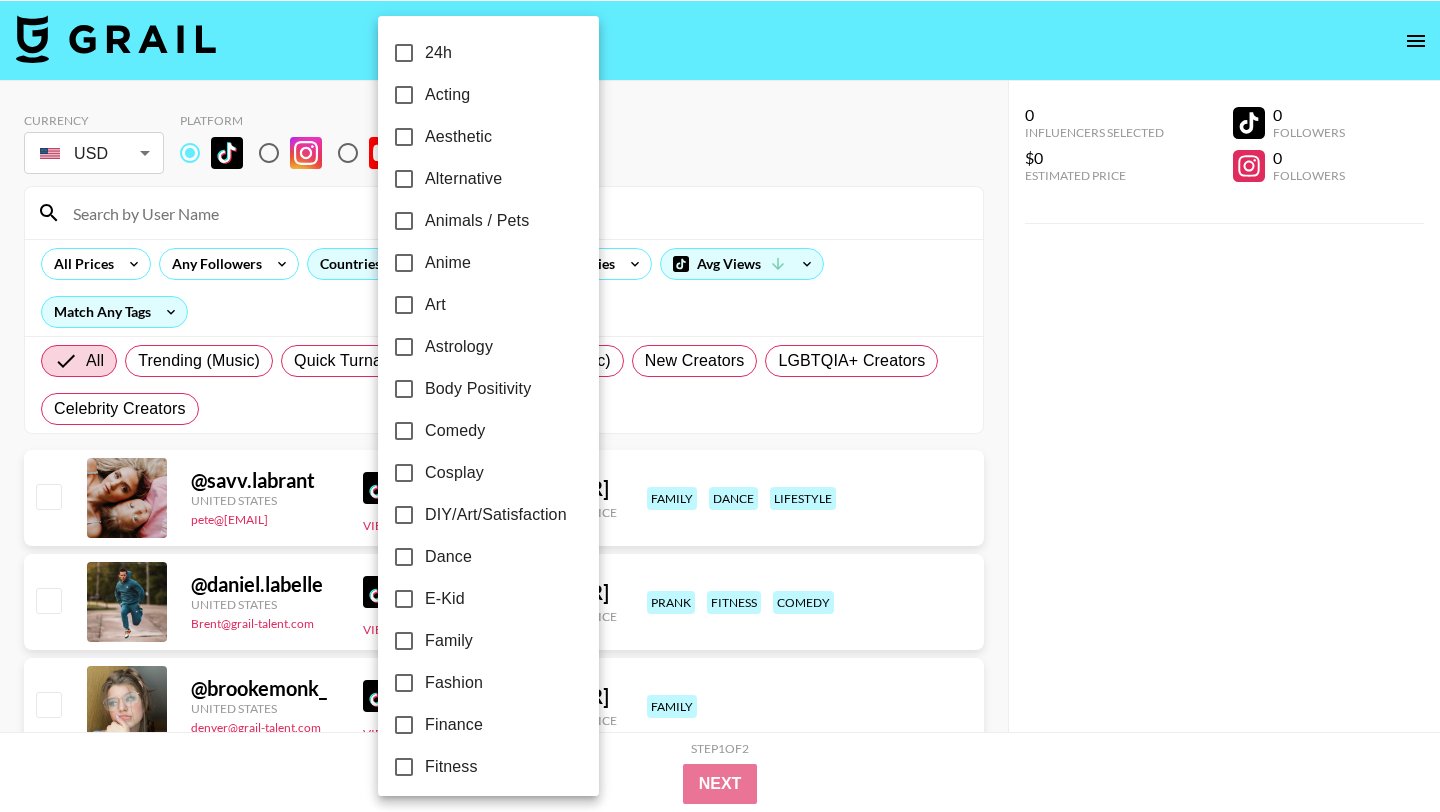click on "Comedy" at bounding box center [455, 431] 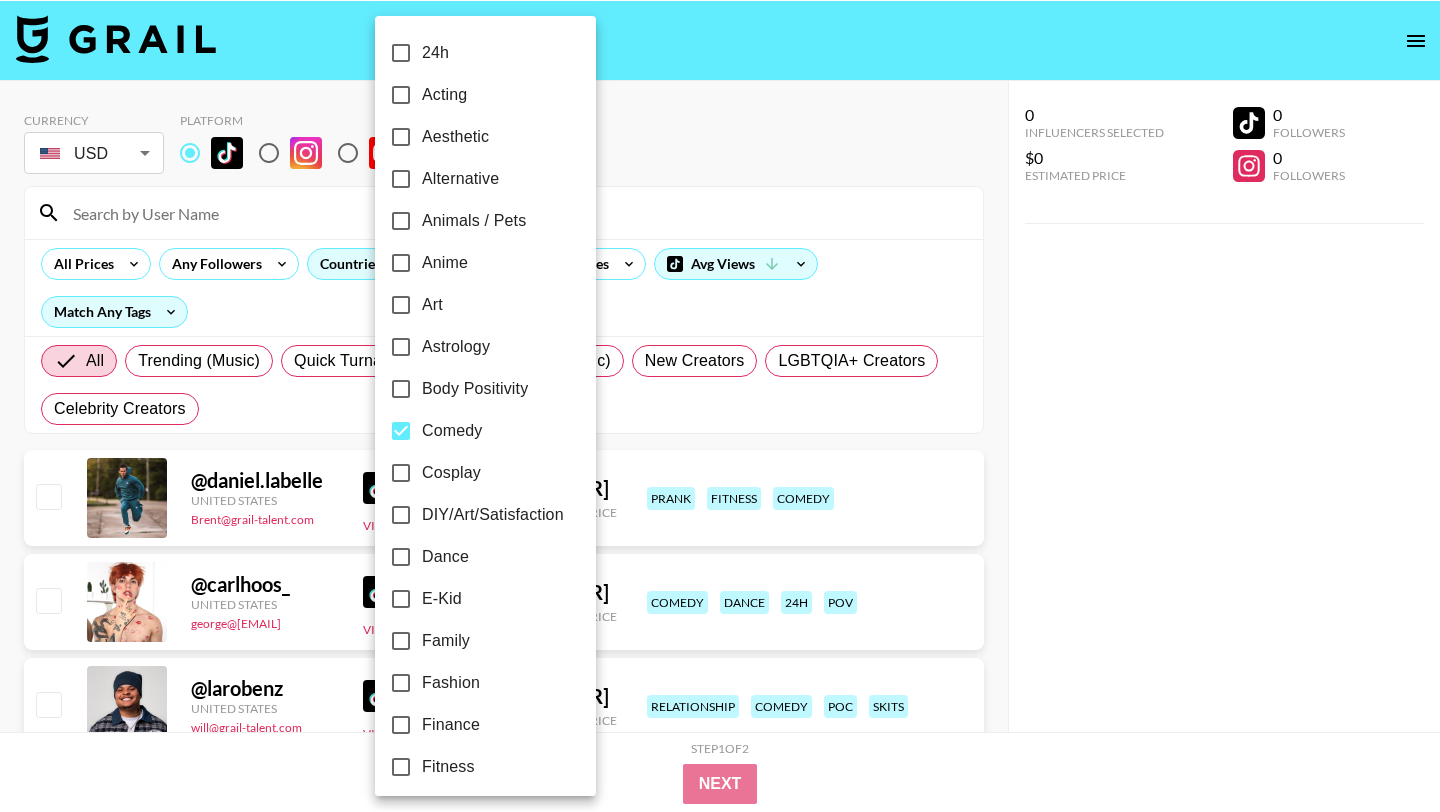 click at bounding box center [720, 406] 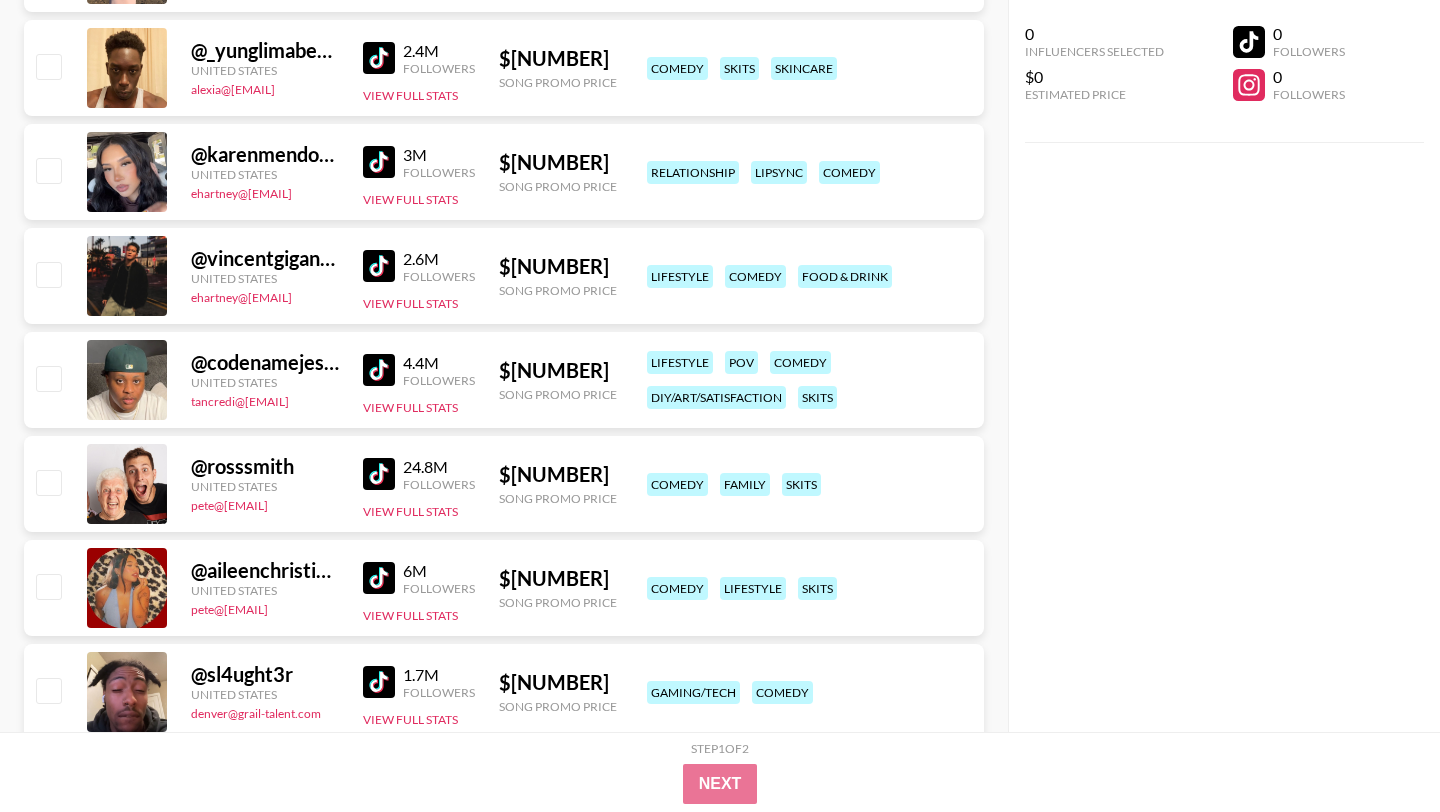scroll, scrollTop: 3325, scrollLeft: 0, axis: vertical 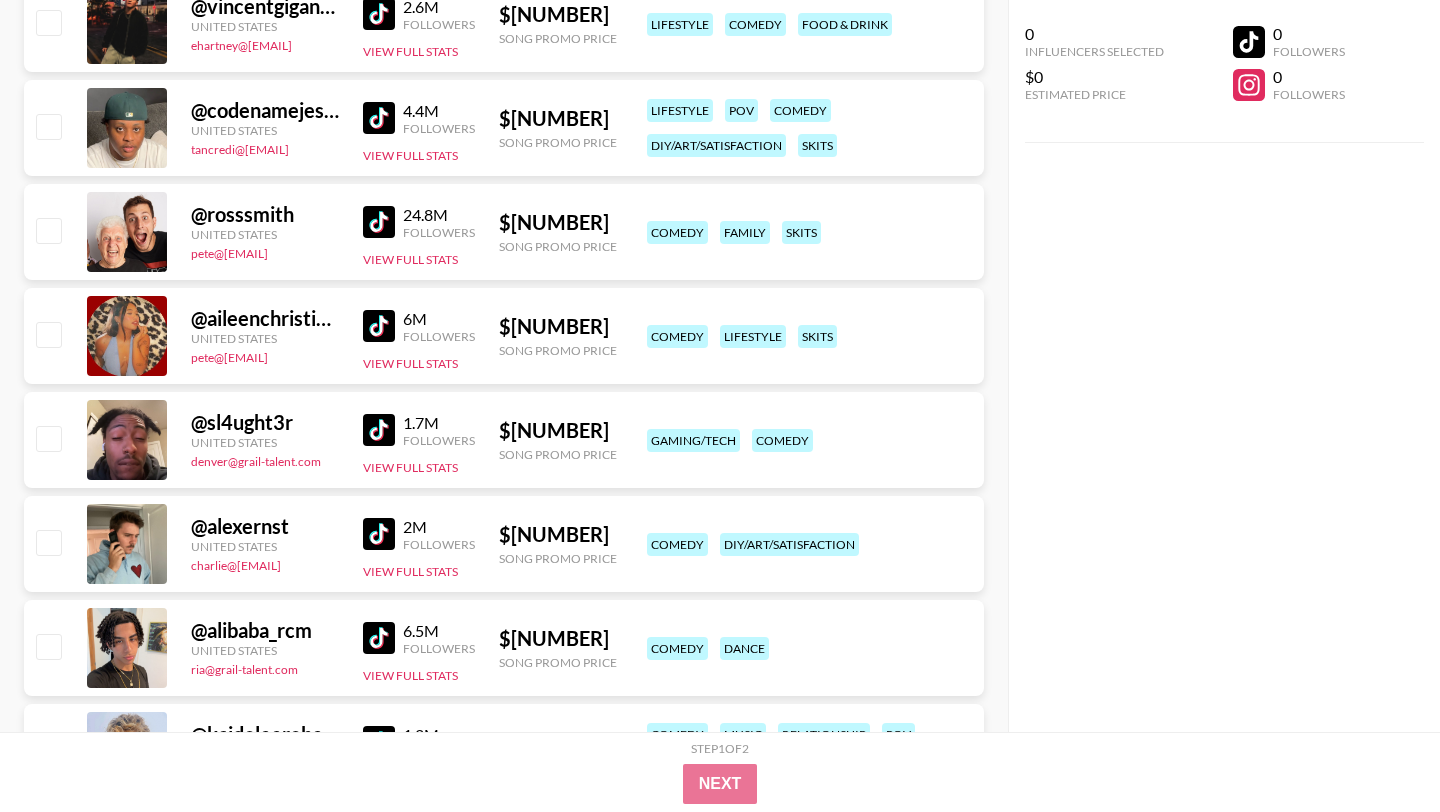 click at bounding box center [379, 430] 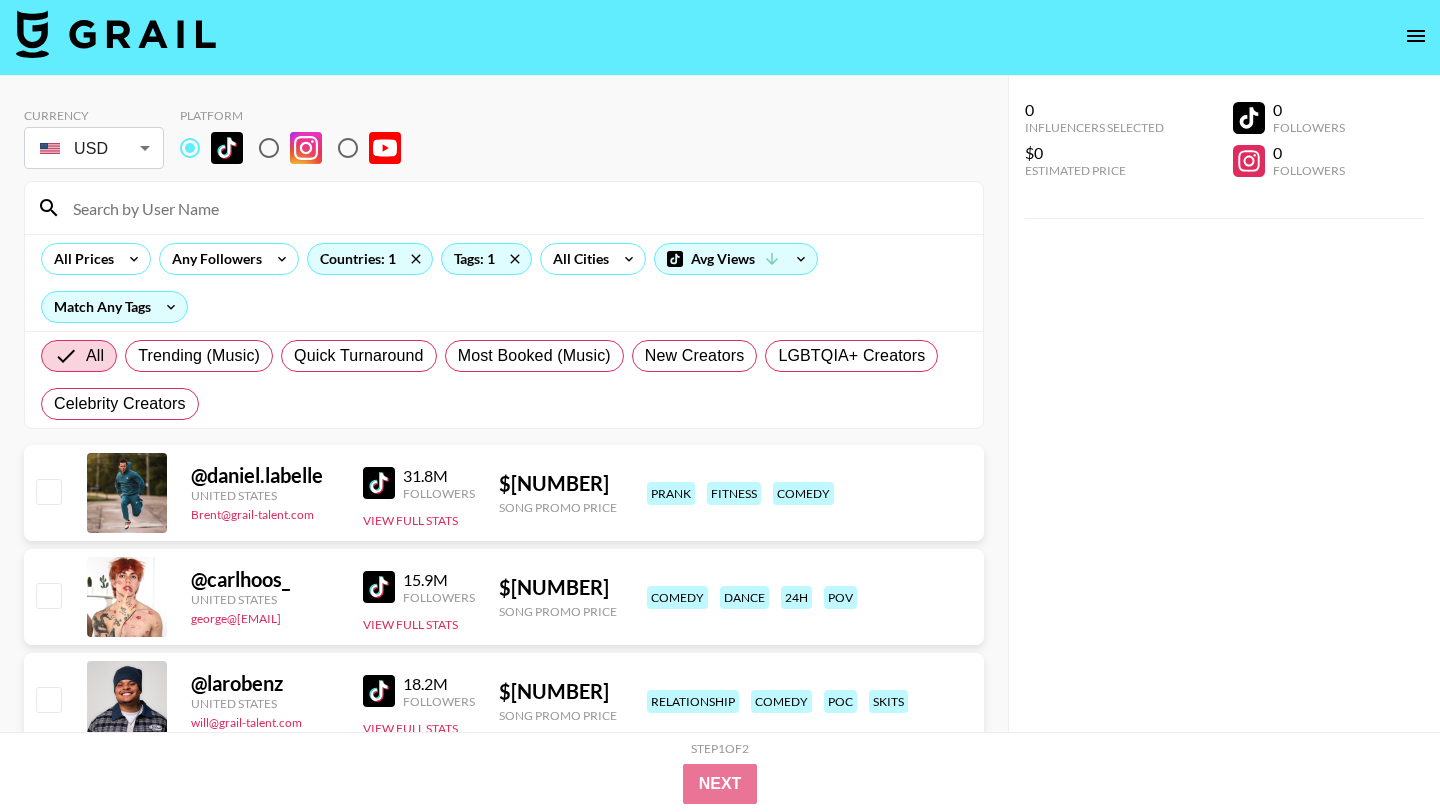 scroll, scrollTop: 0, scrollLeft: 0, axis: both 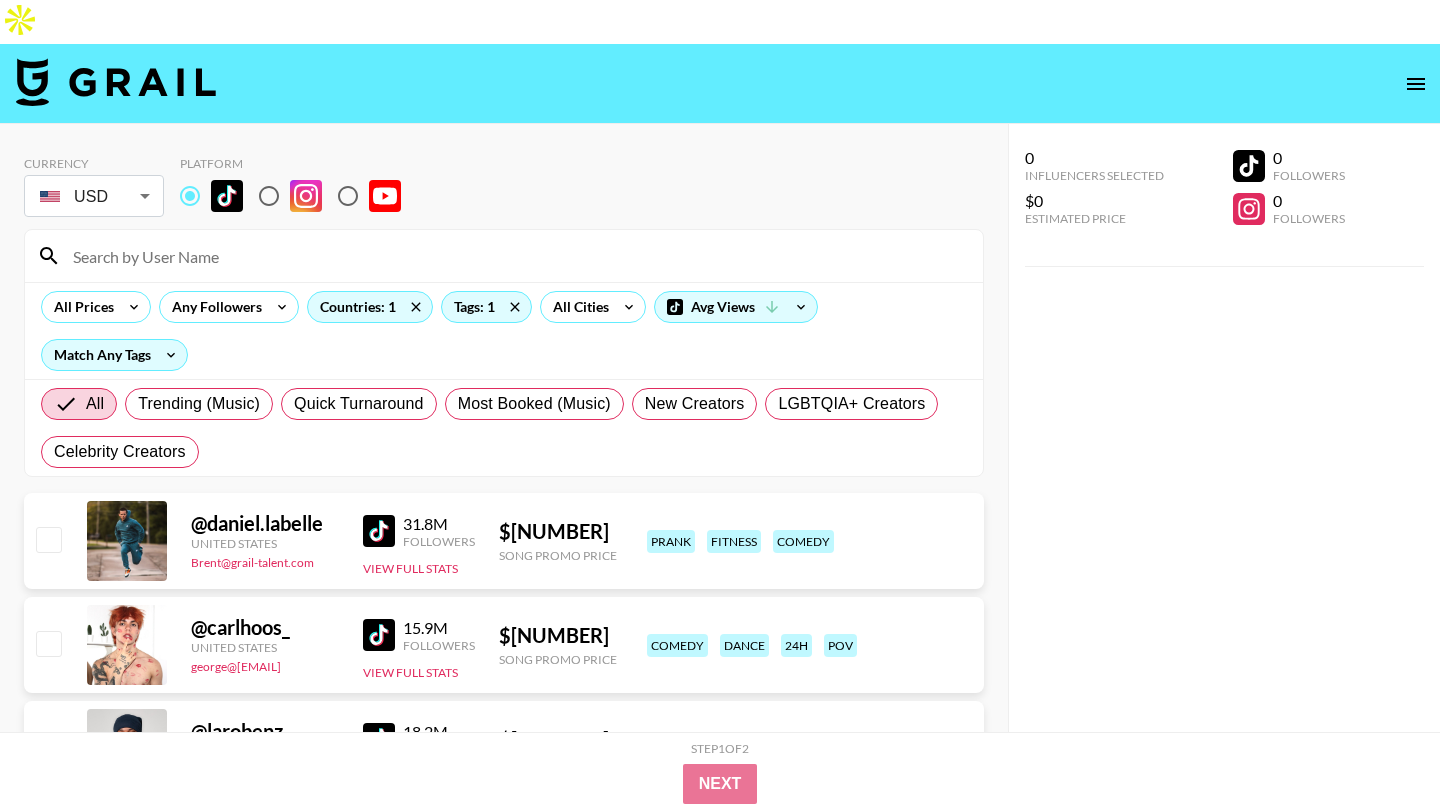click at bounding box center [516, 256] 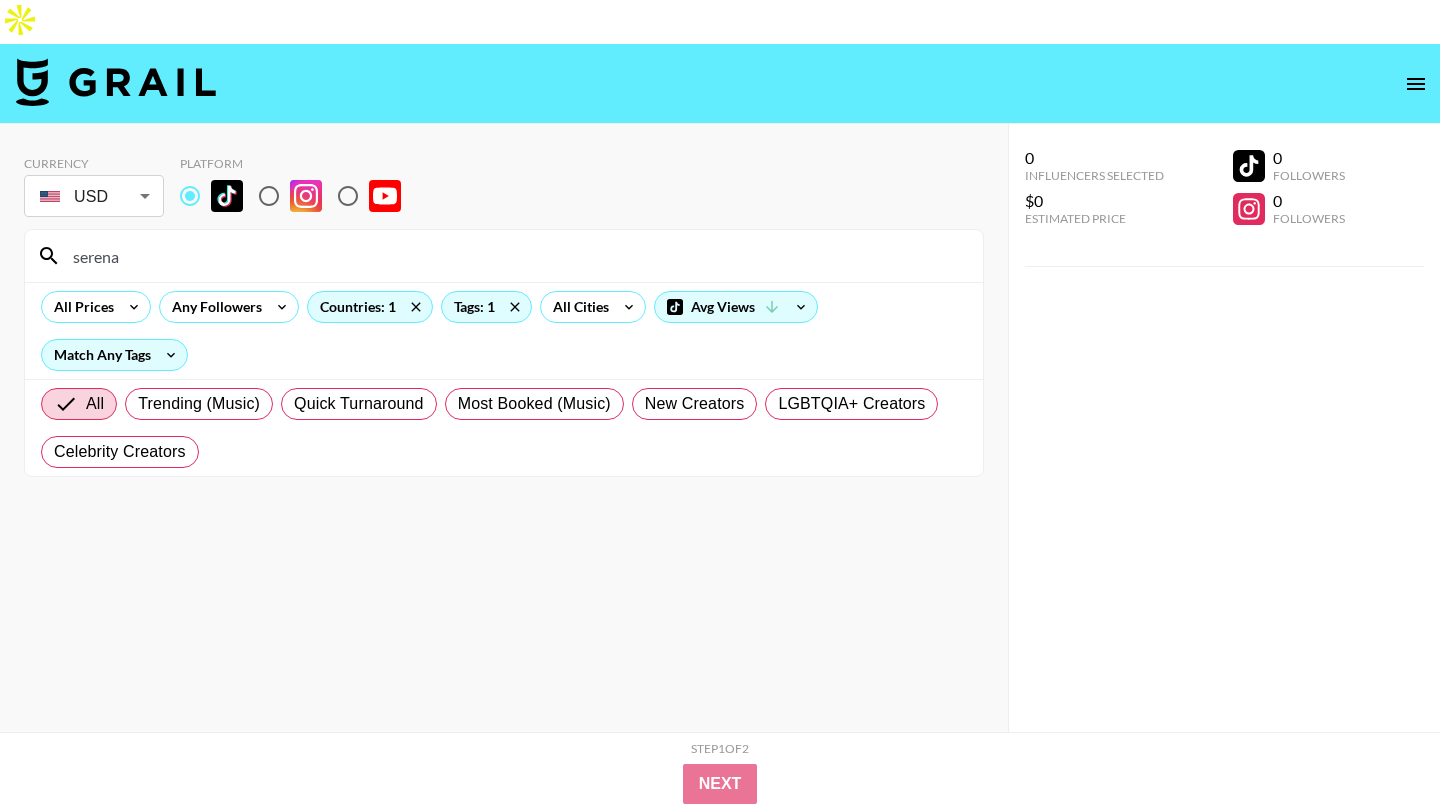 type on "serena" 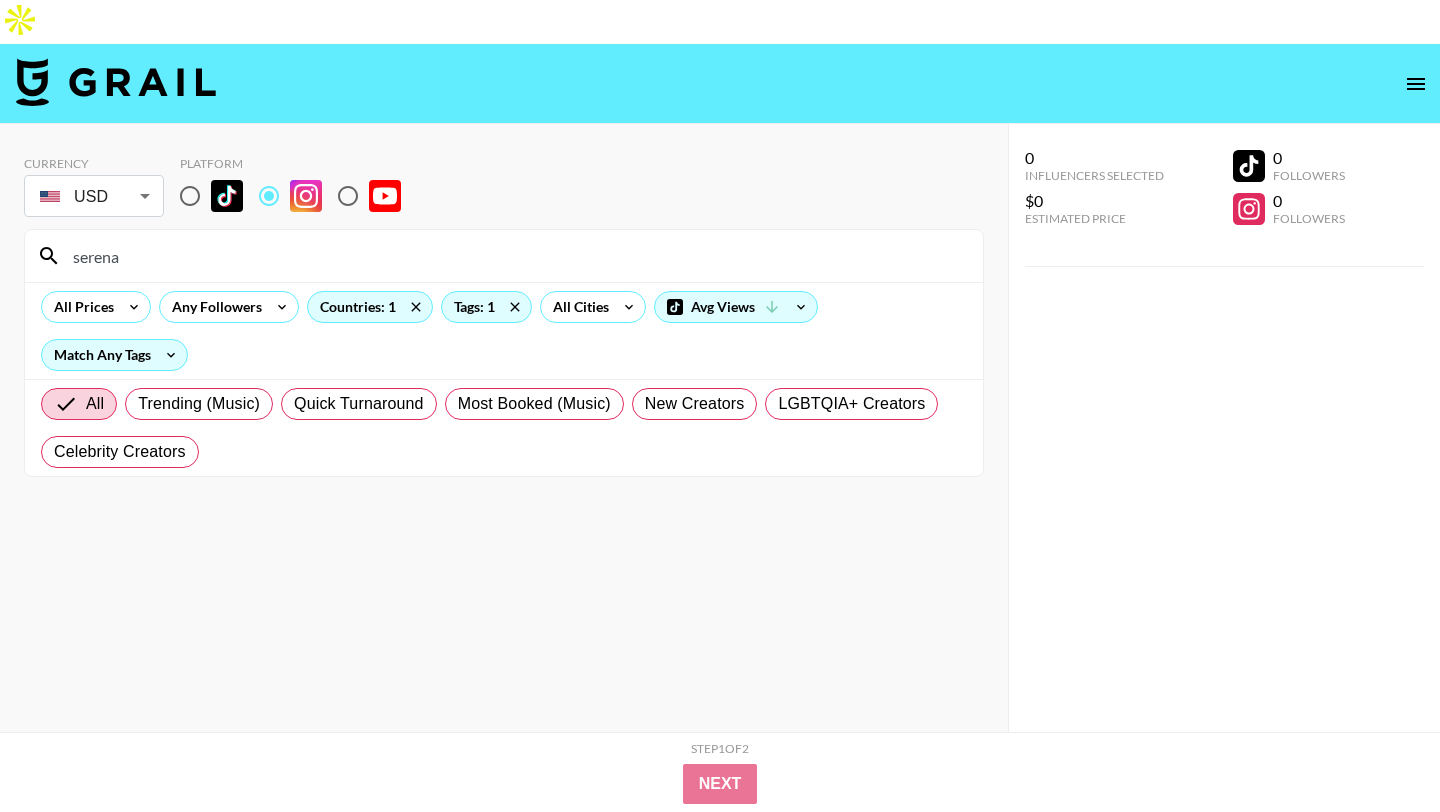 click on "serena" at bounding box center [516, 256] 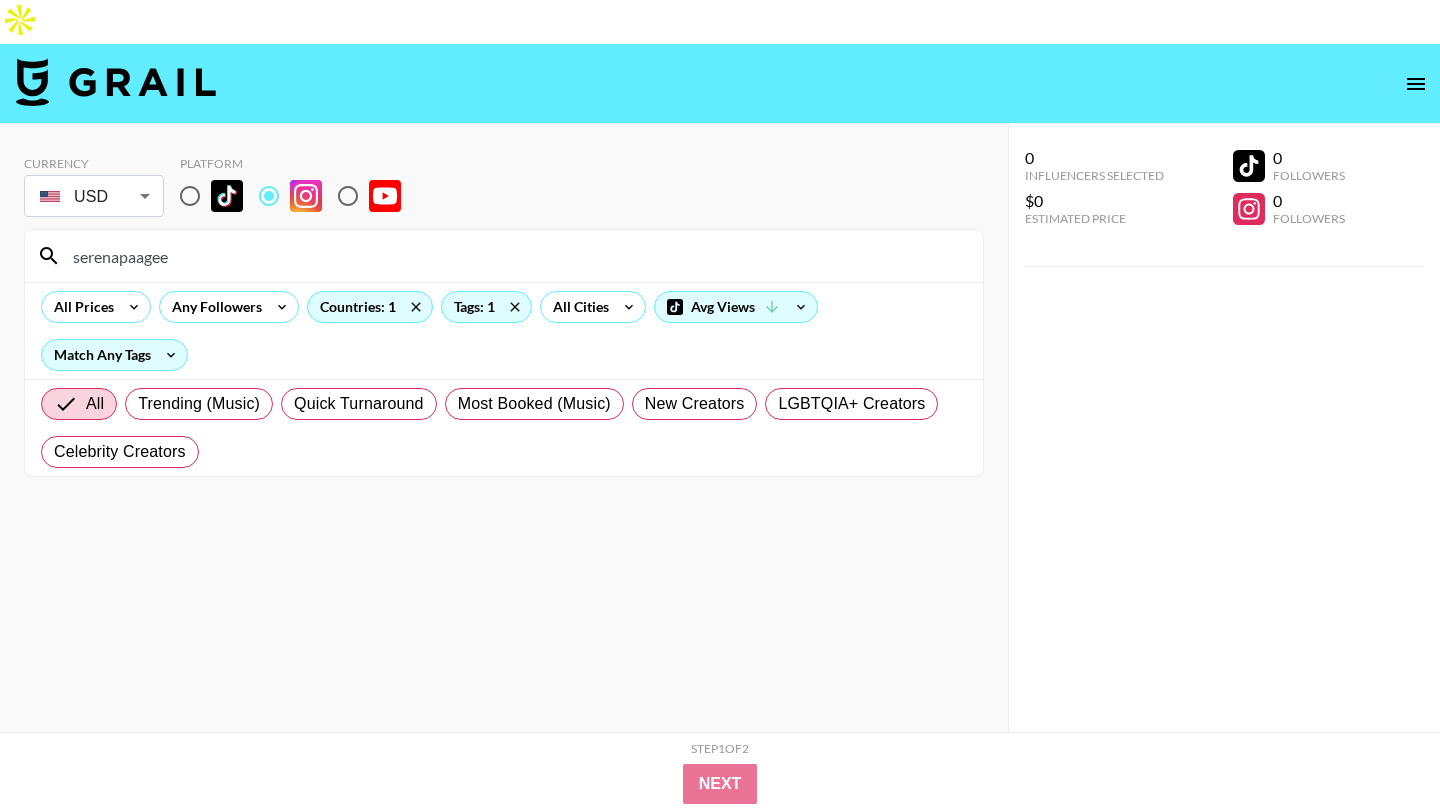 type on "serenapaagee" 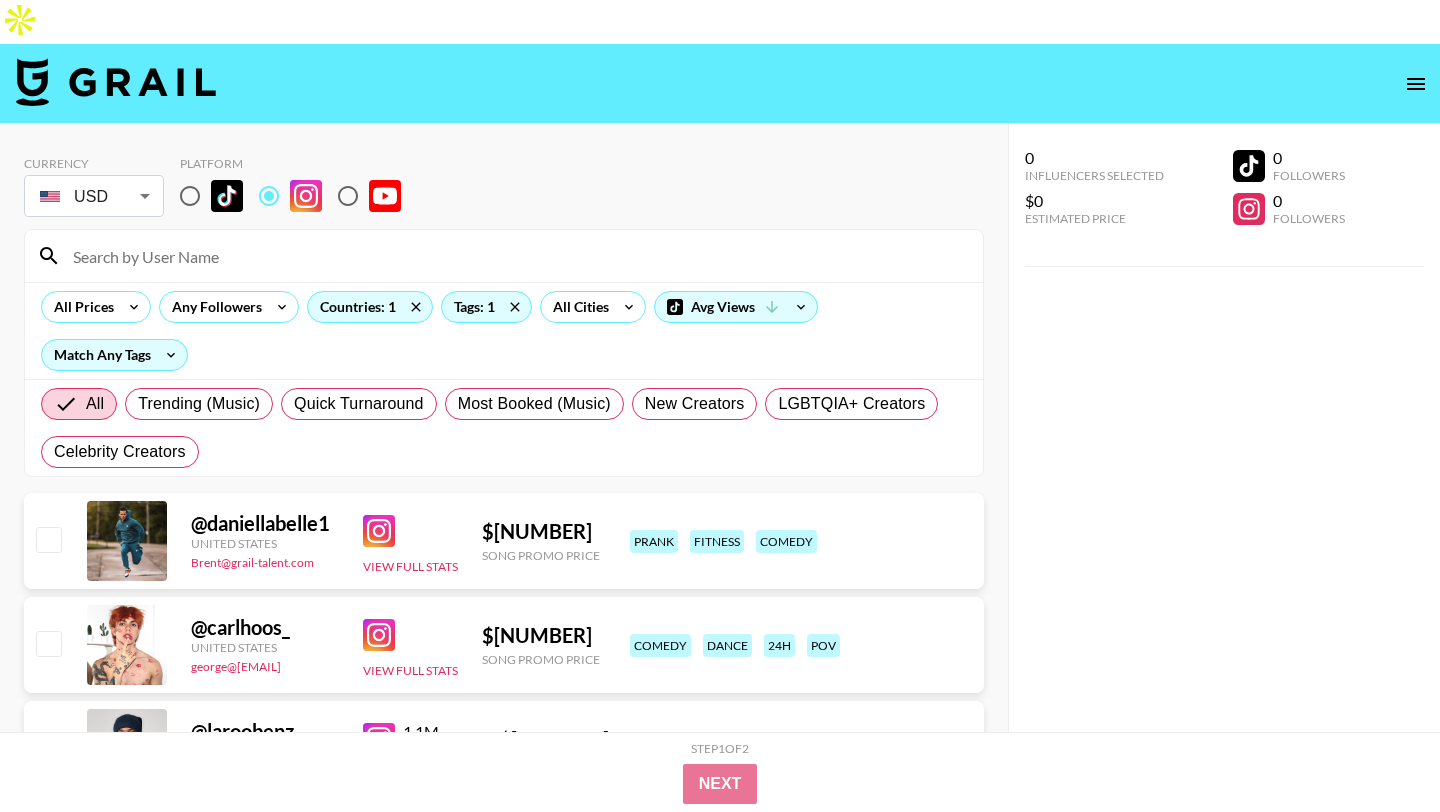 paste on "serenaapagee" 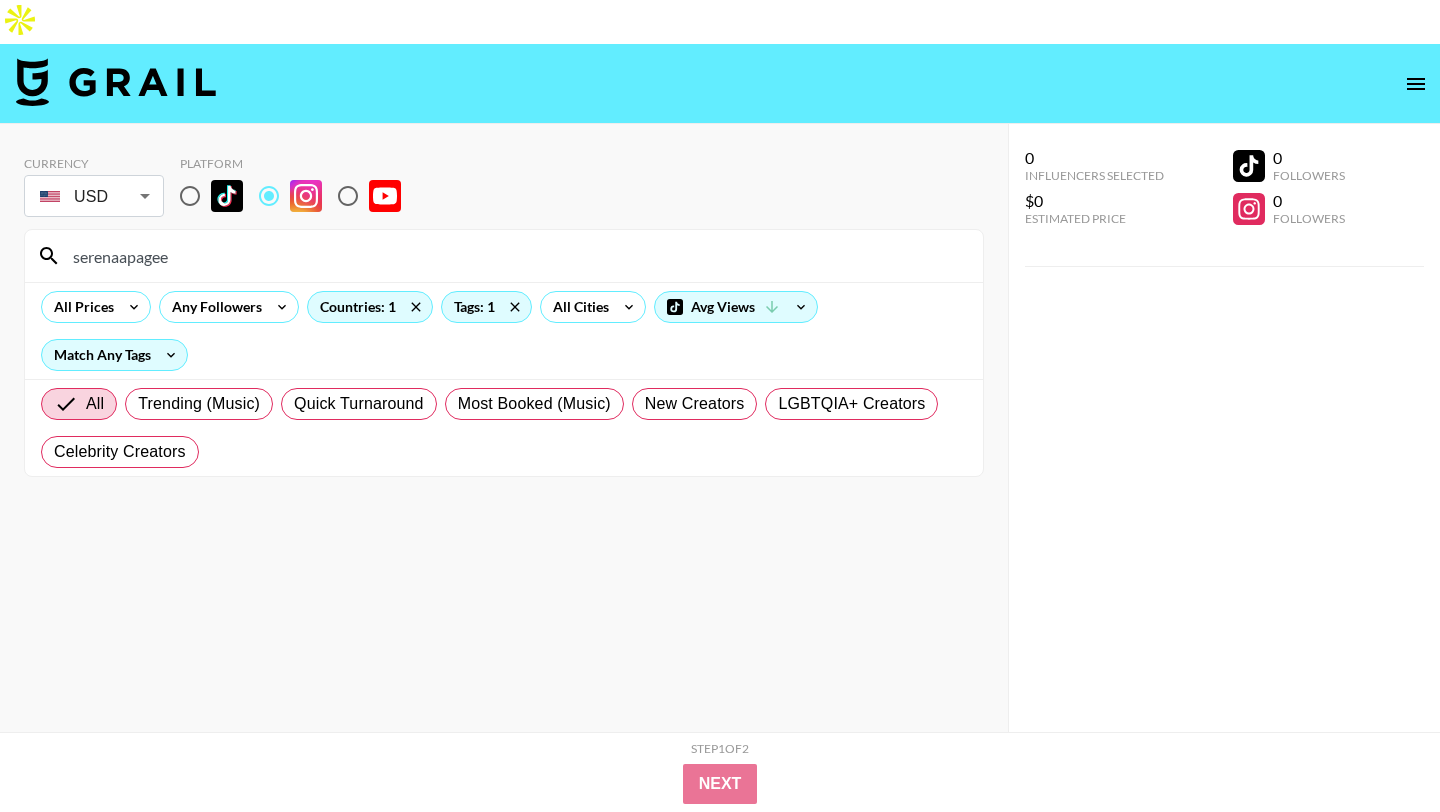 type on "serenaapagee" 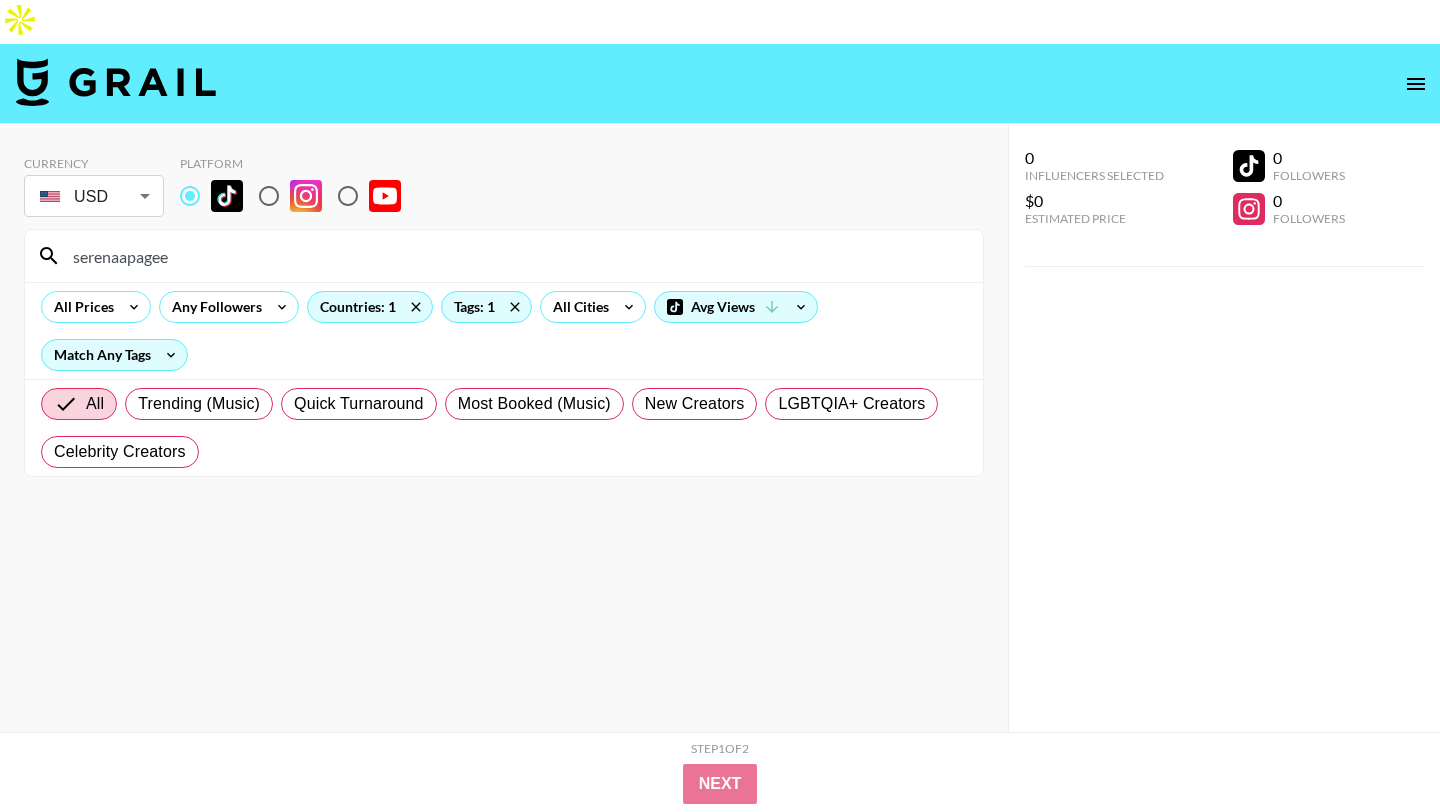 click on "serenaapagee" at bounding box center [516, 256] 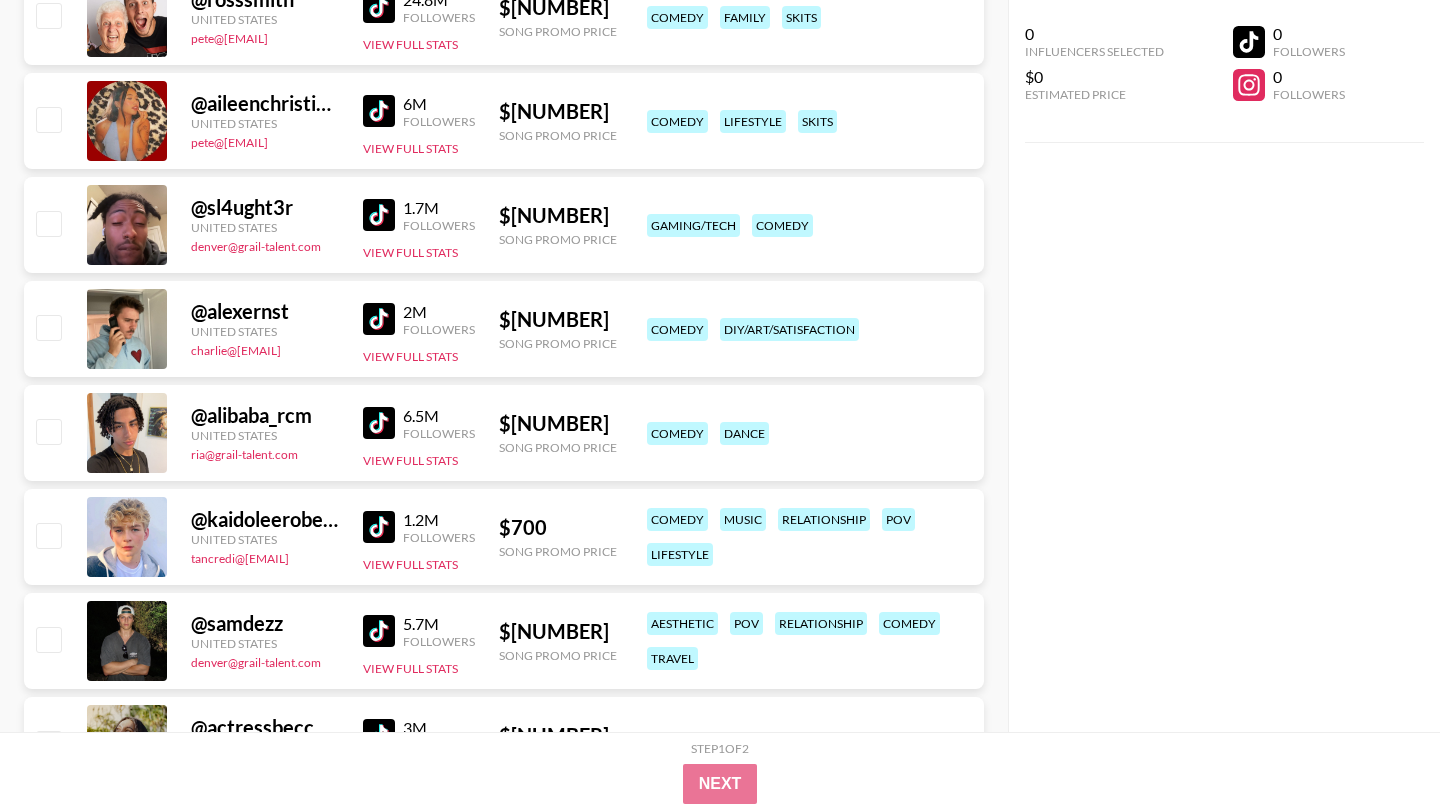 scroll, scrollTop: 3501, scrollLeft: 0, axis: vertical 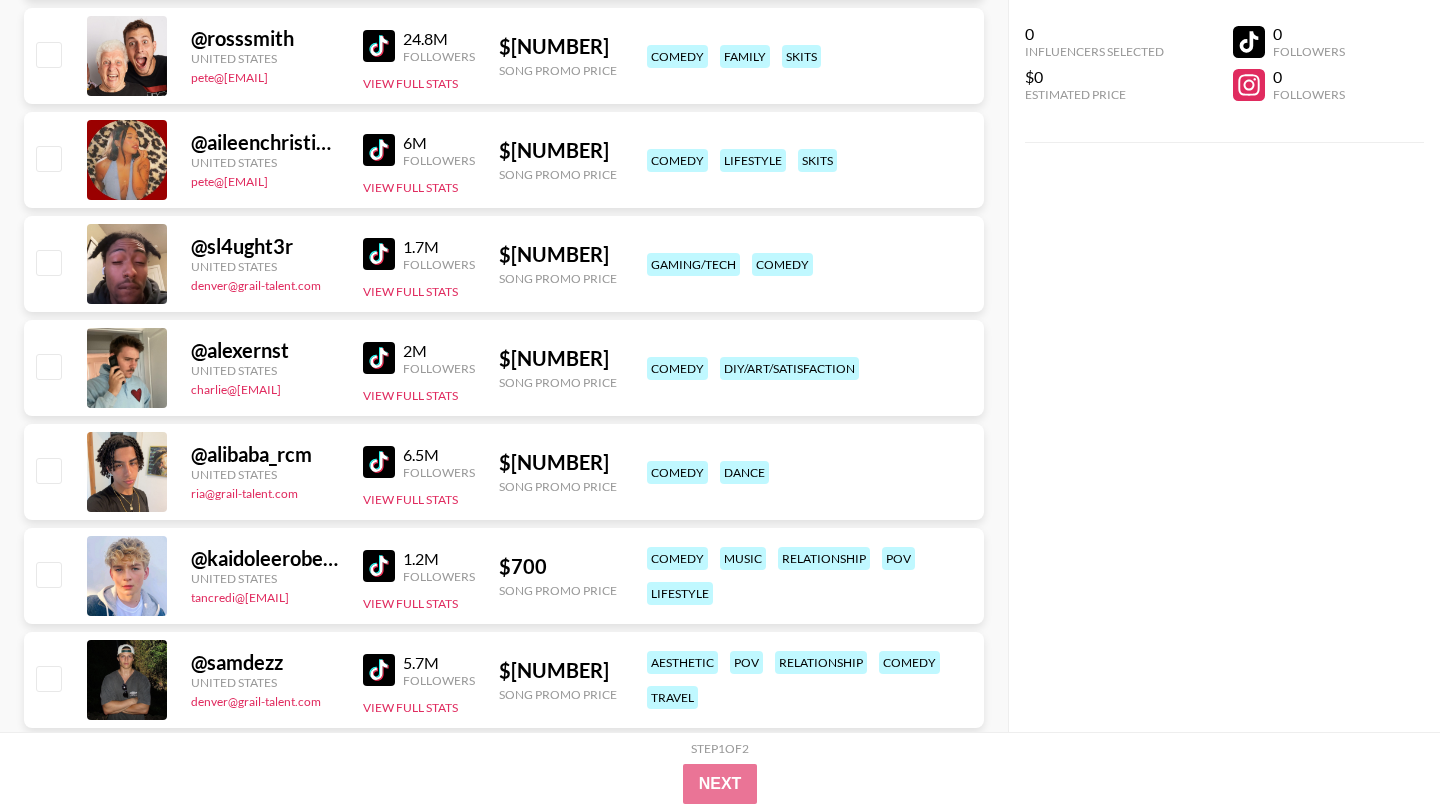 type 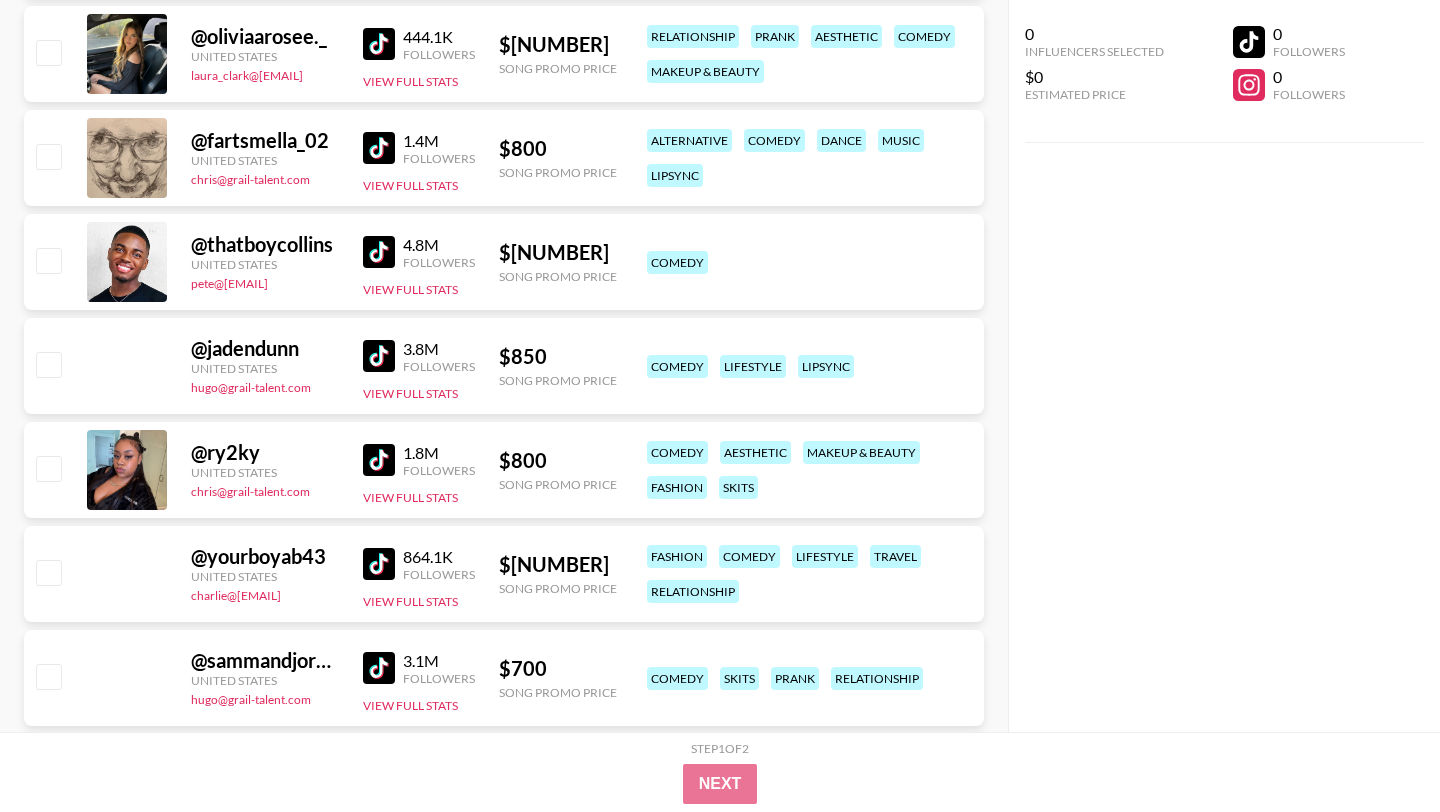 scroll, scrollTop: 13883, scrollLeft: 0, axis: vertical 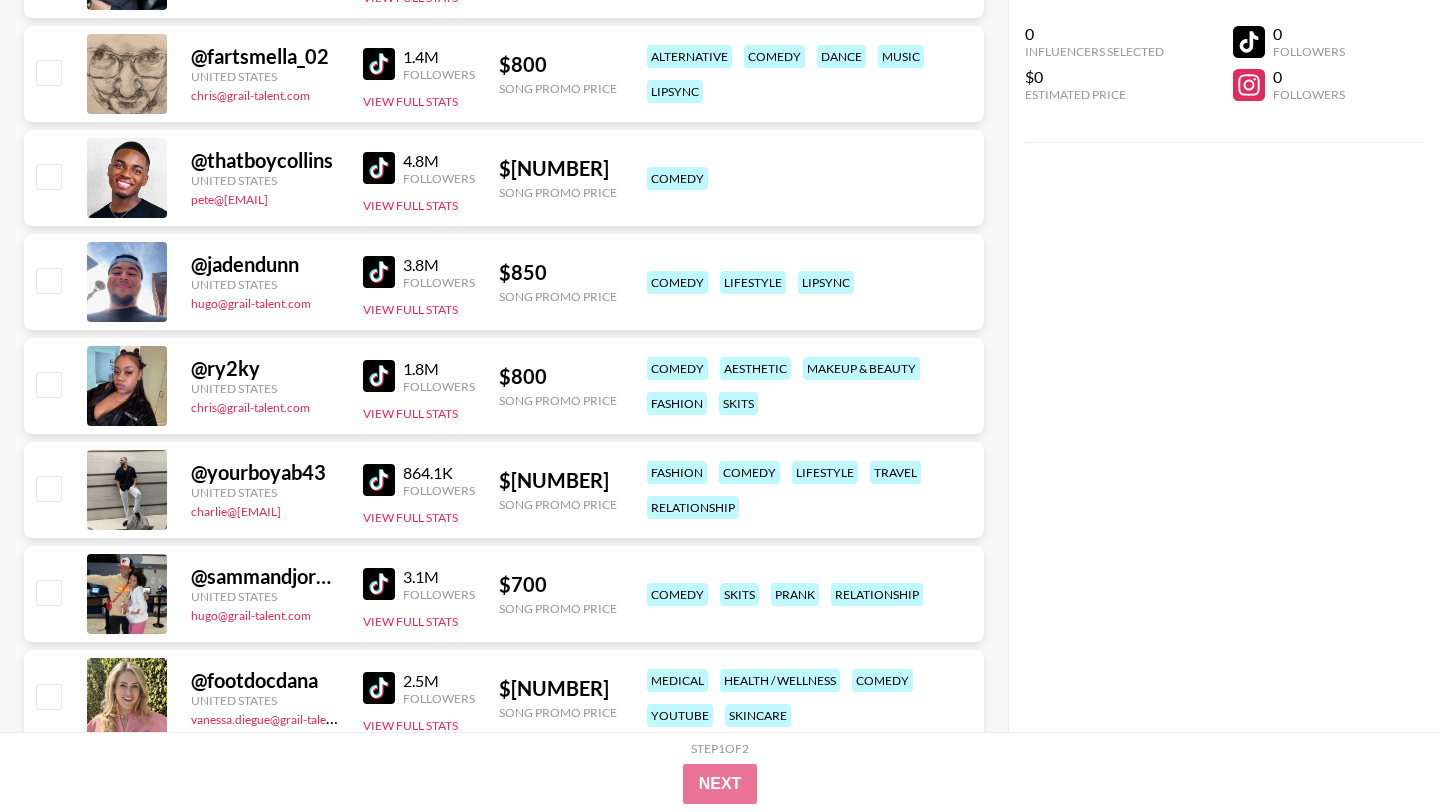 click at bounding box center [379, 376] 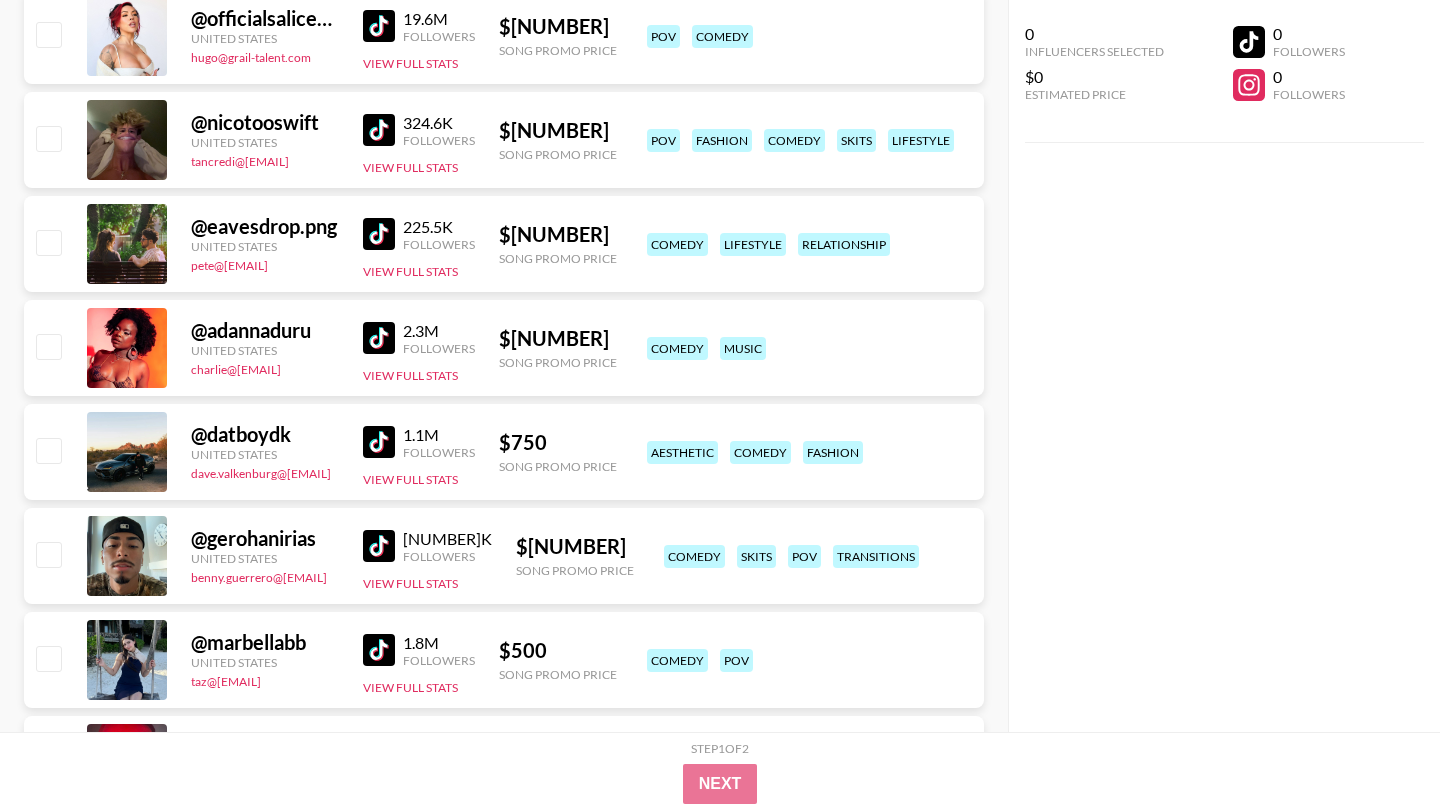 scroll, scrollTop: 15068, scrollLeft: 0, axis: vertical 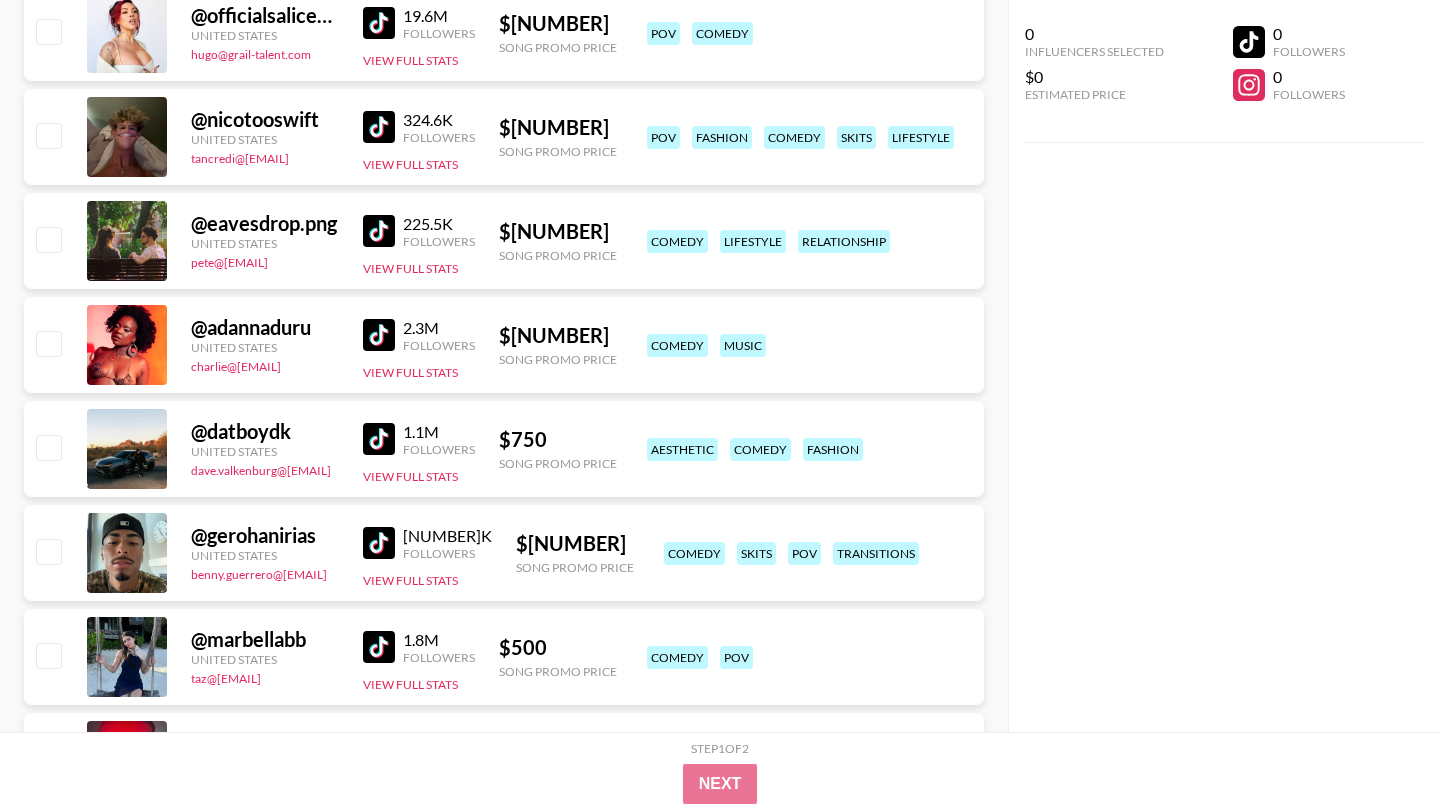 click at bounding box center (379, 335) 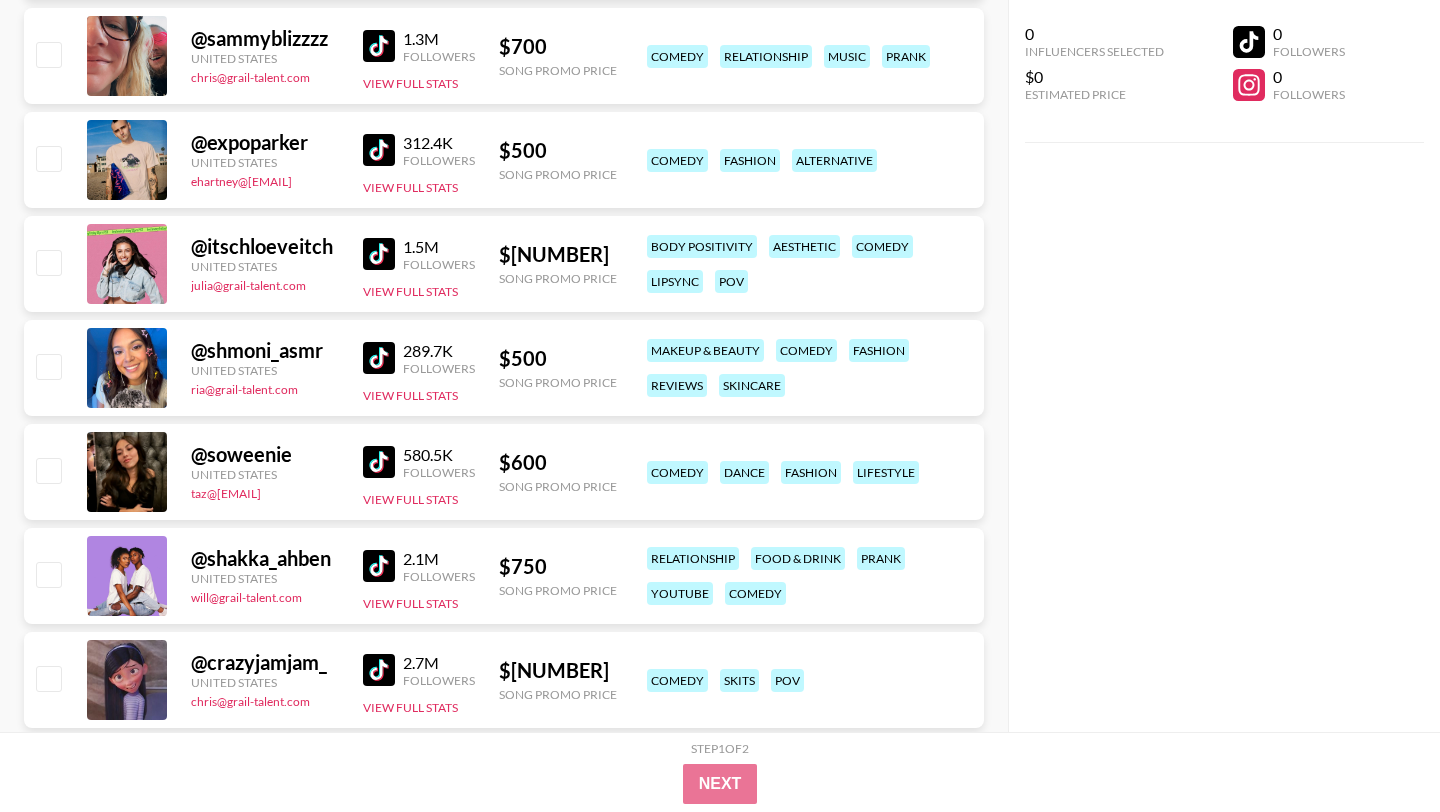 scroll, scrollTop: 16948, scrollLeft: 0, axis: vertical 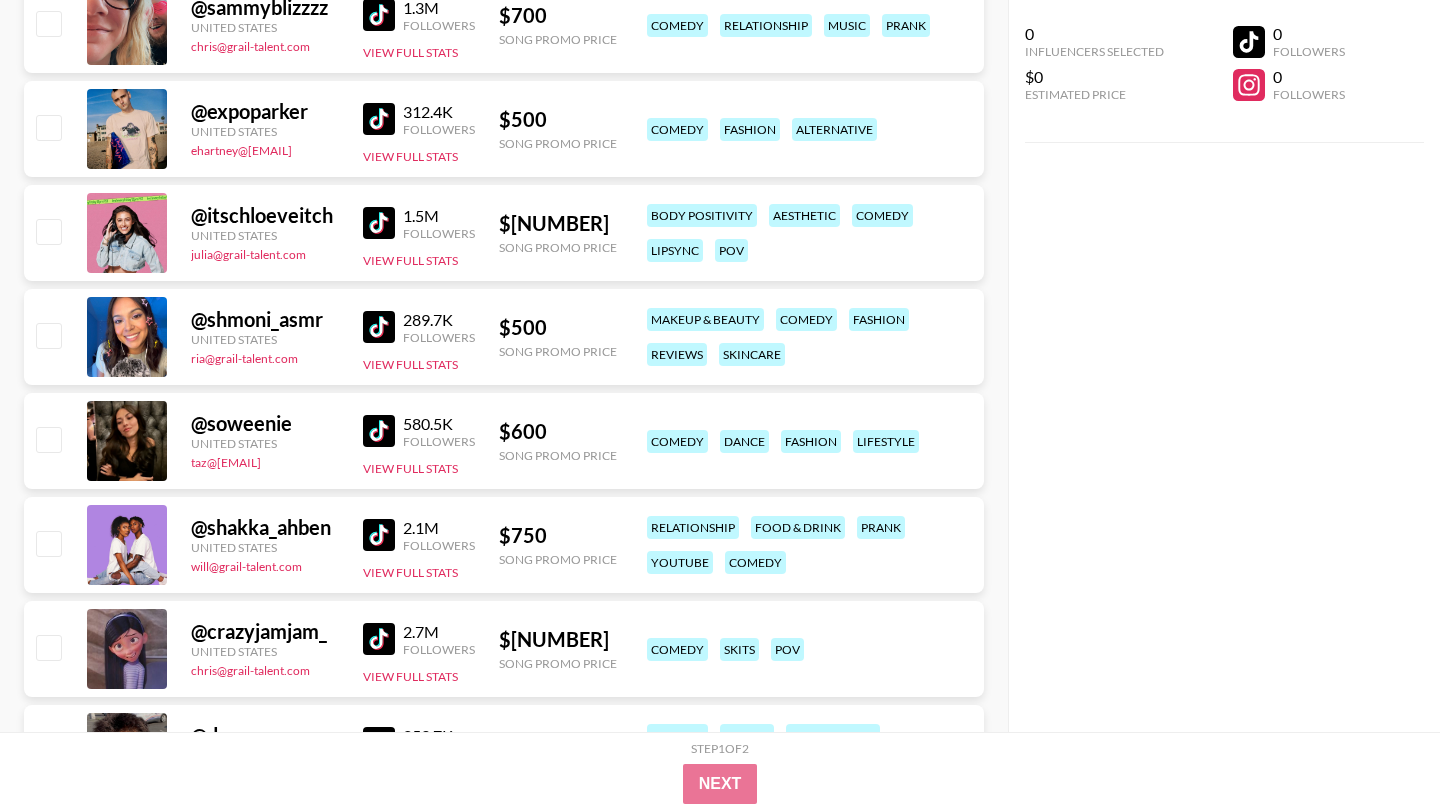 click at bounding box center [379, 535] 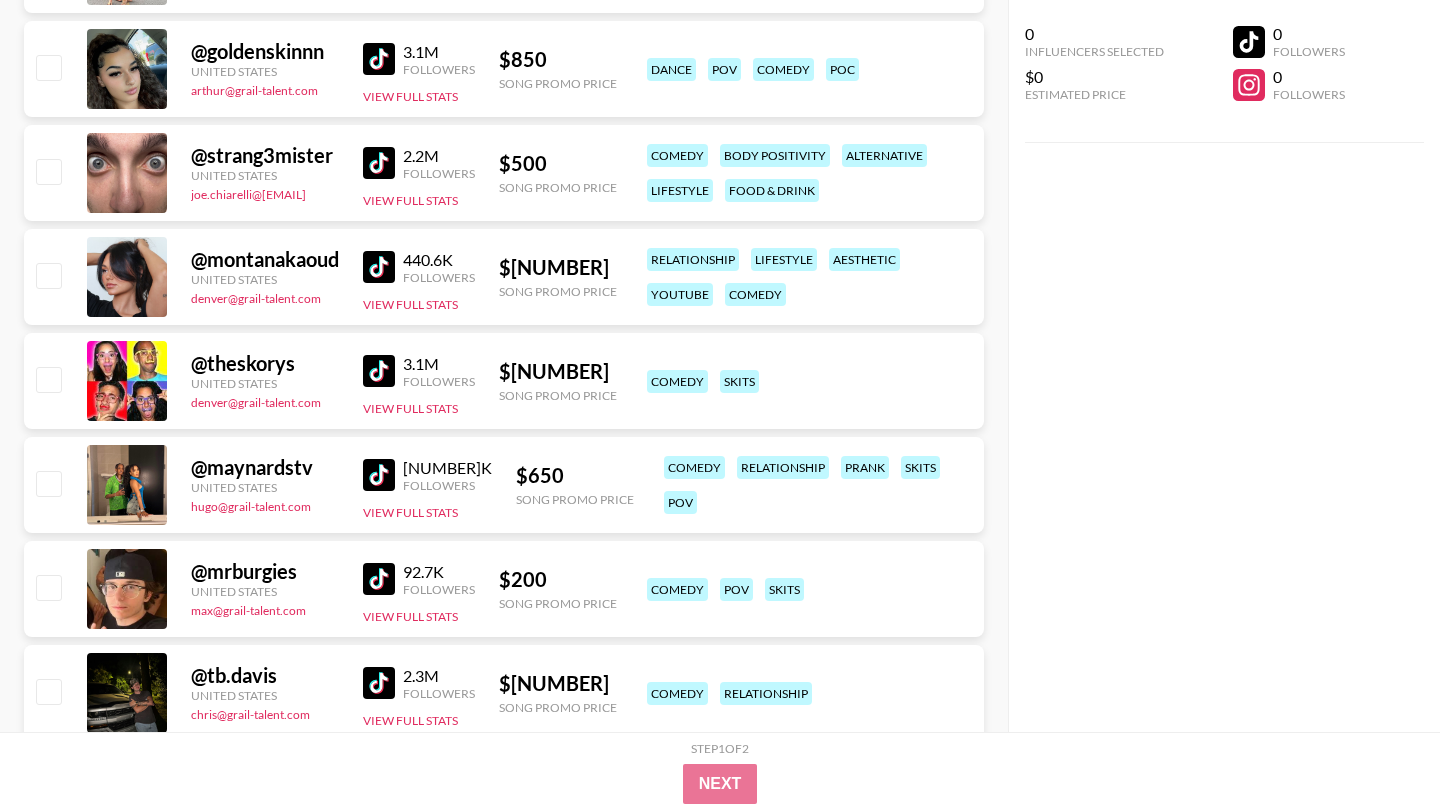 scroll, scrollTop: 18466, scrollLeft: 0, axis: vertical 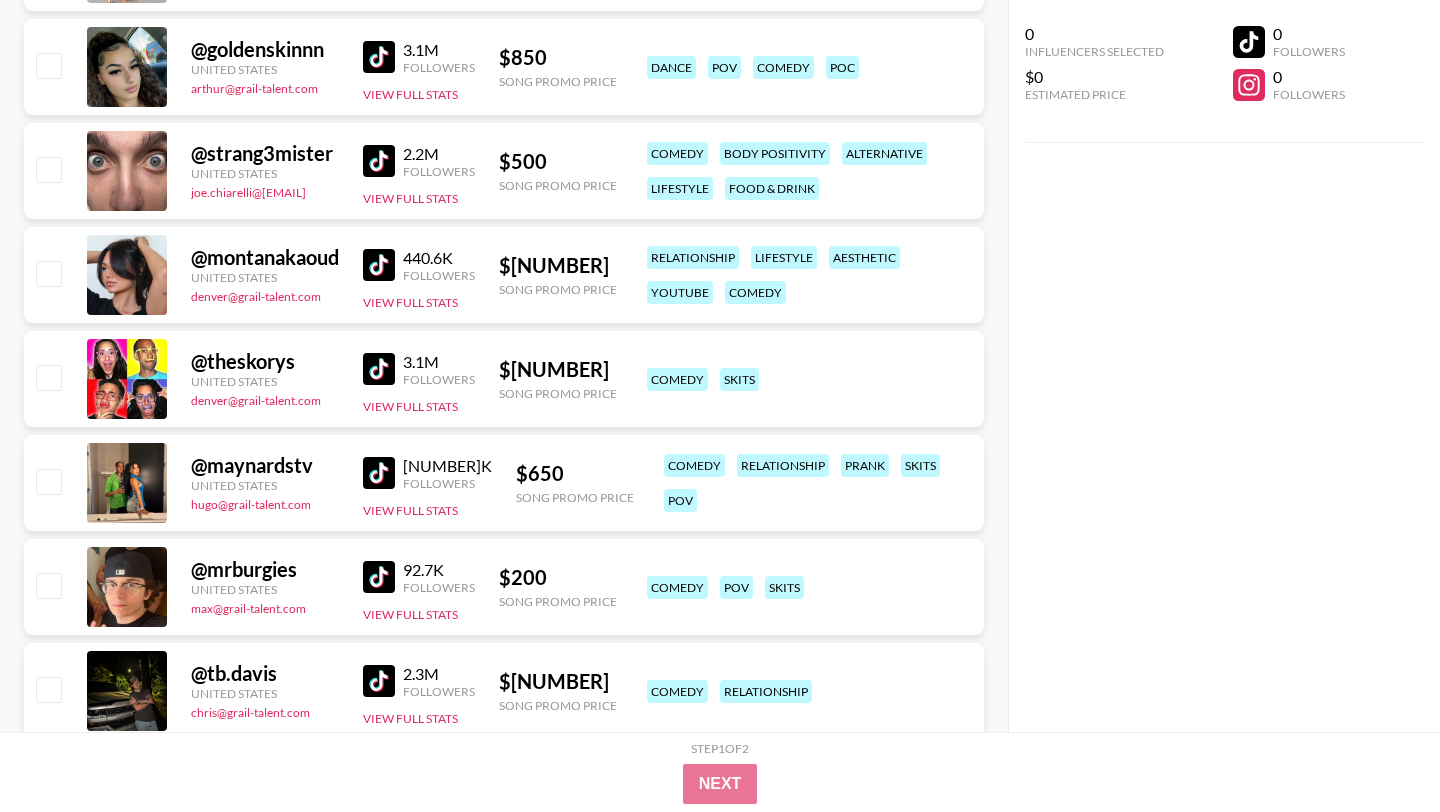 click at bounding box center (379, 473) 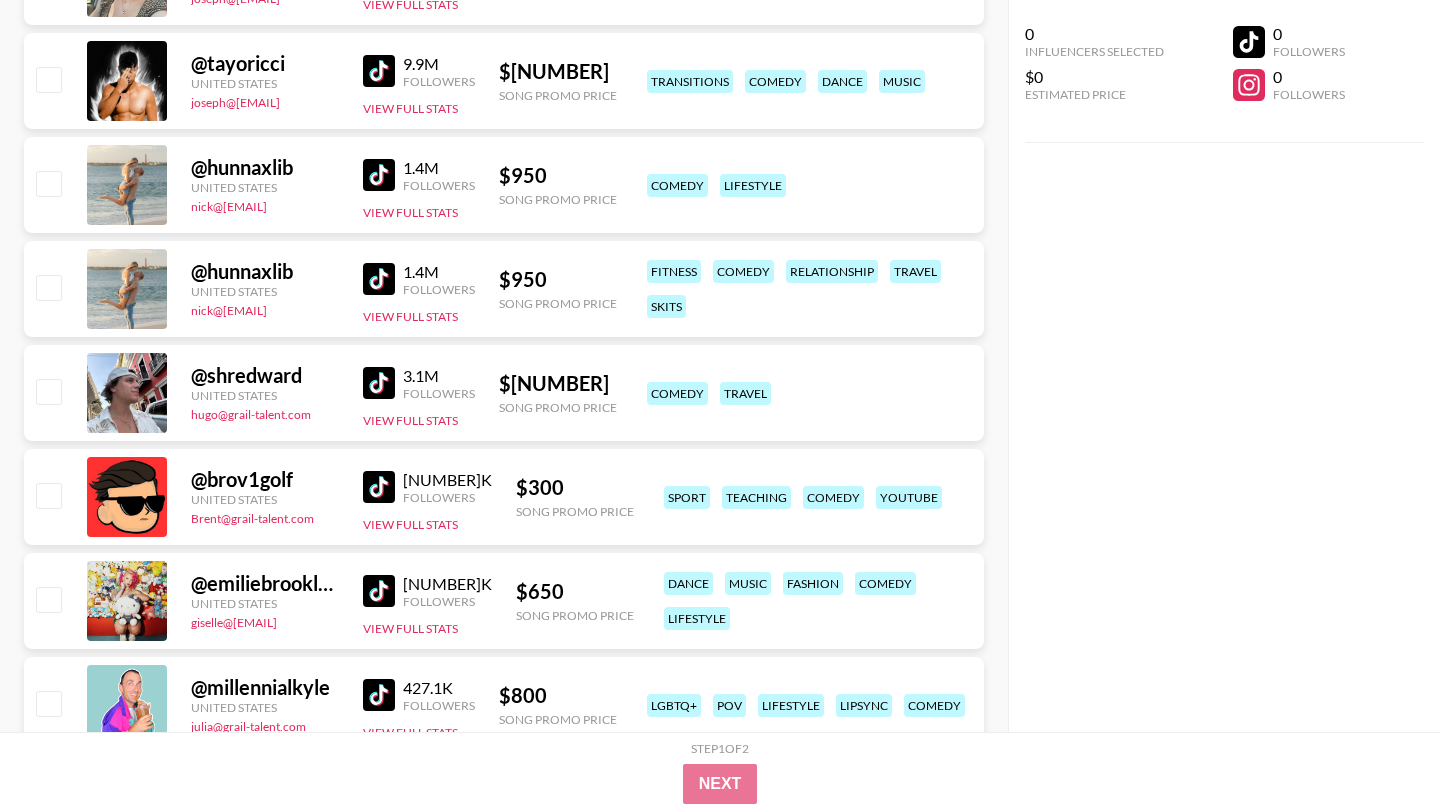 scroll, scrollTop: 20690, scrollLeft: 0, axis: vertical 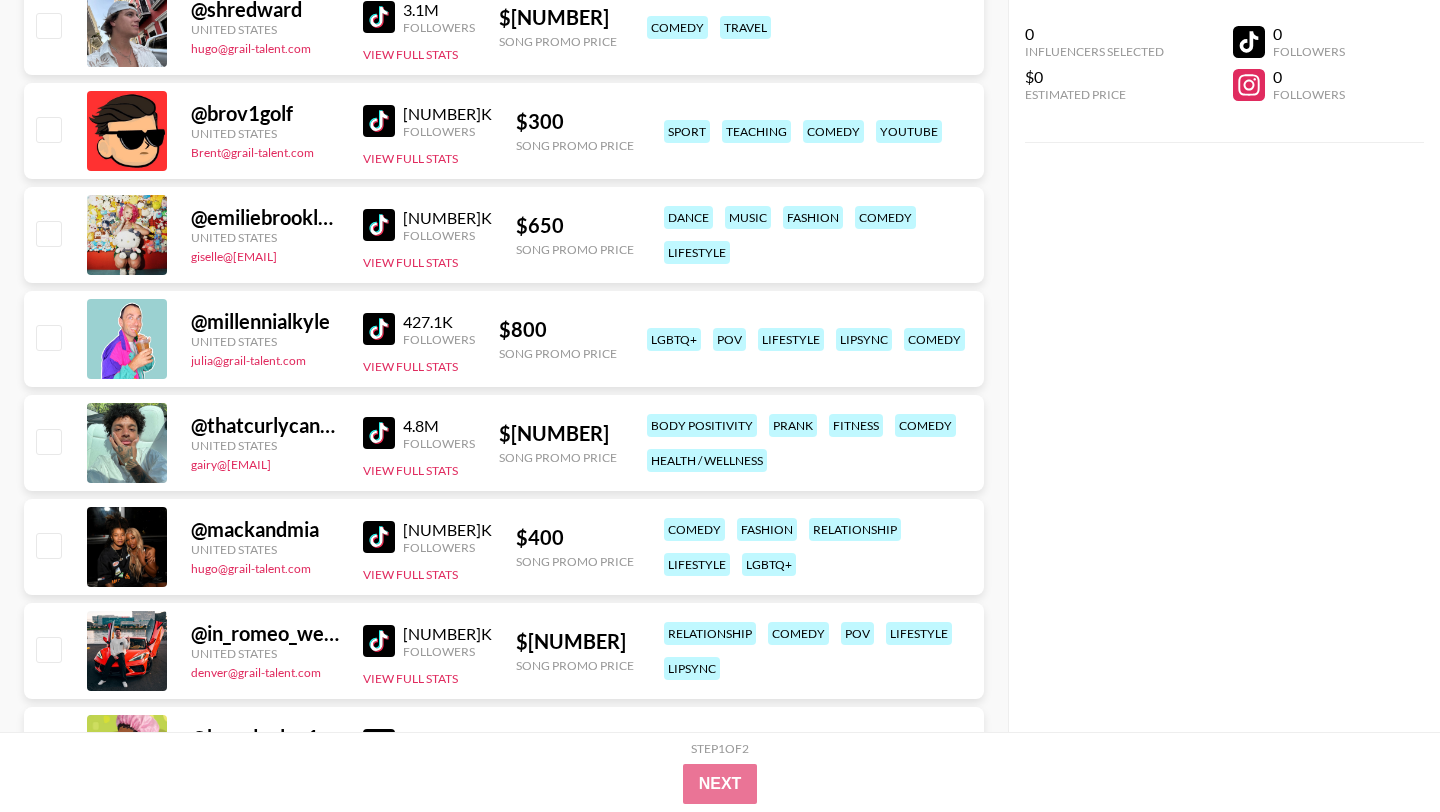 click at bounding box center [379, 537] 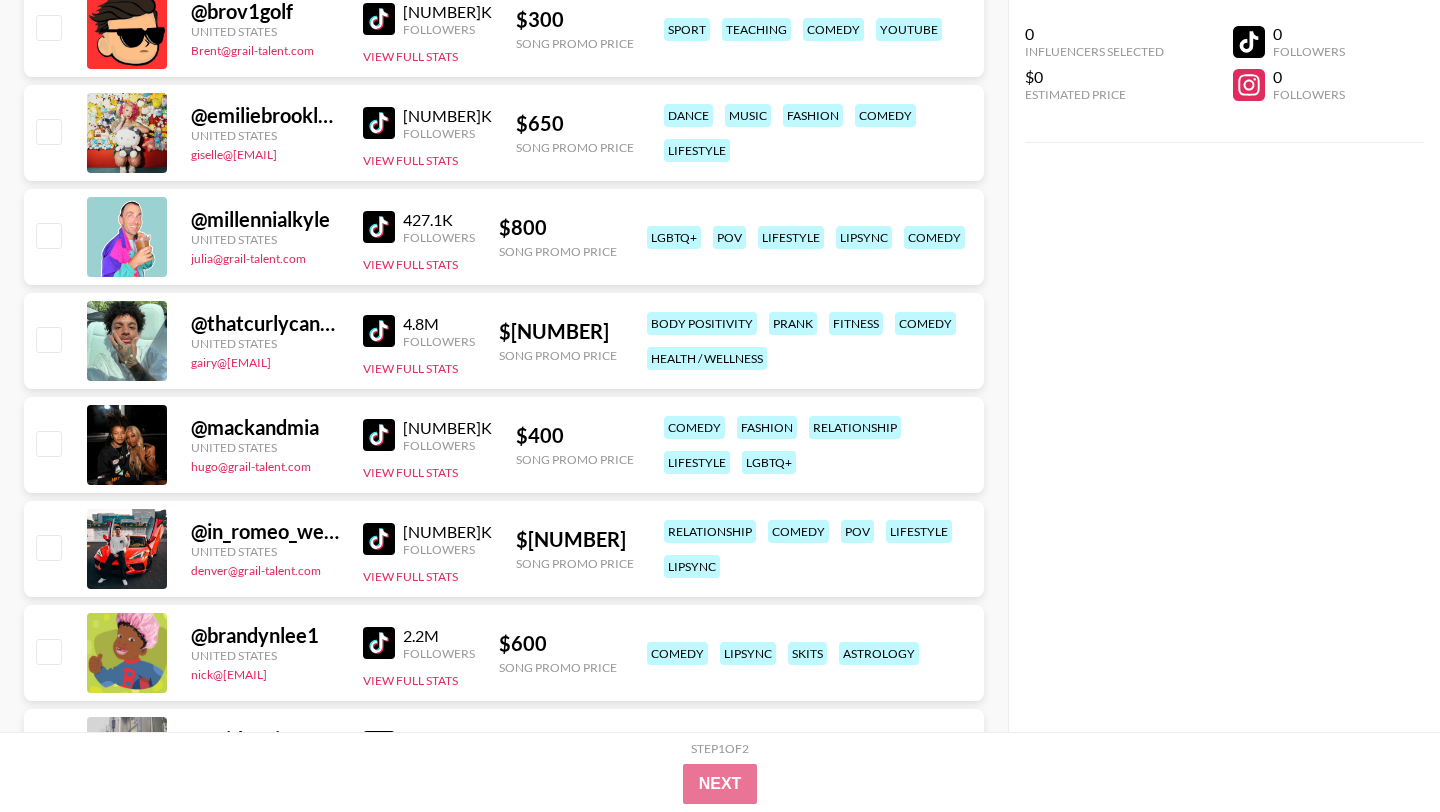 scroll, scrollTop: 20848, scrollLeft: 0, axis: vertical 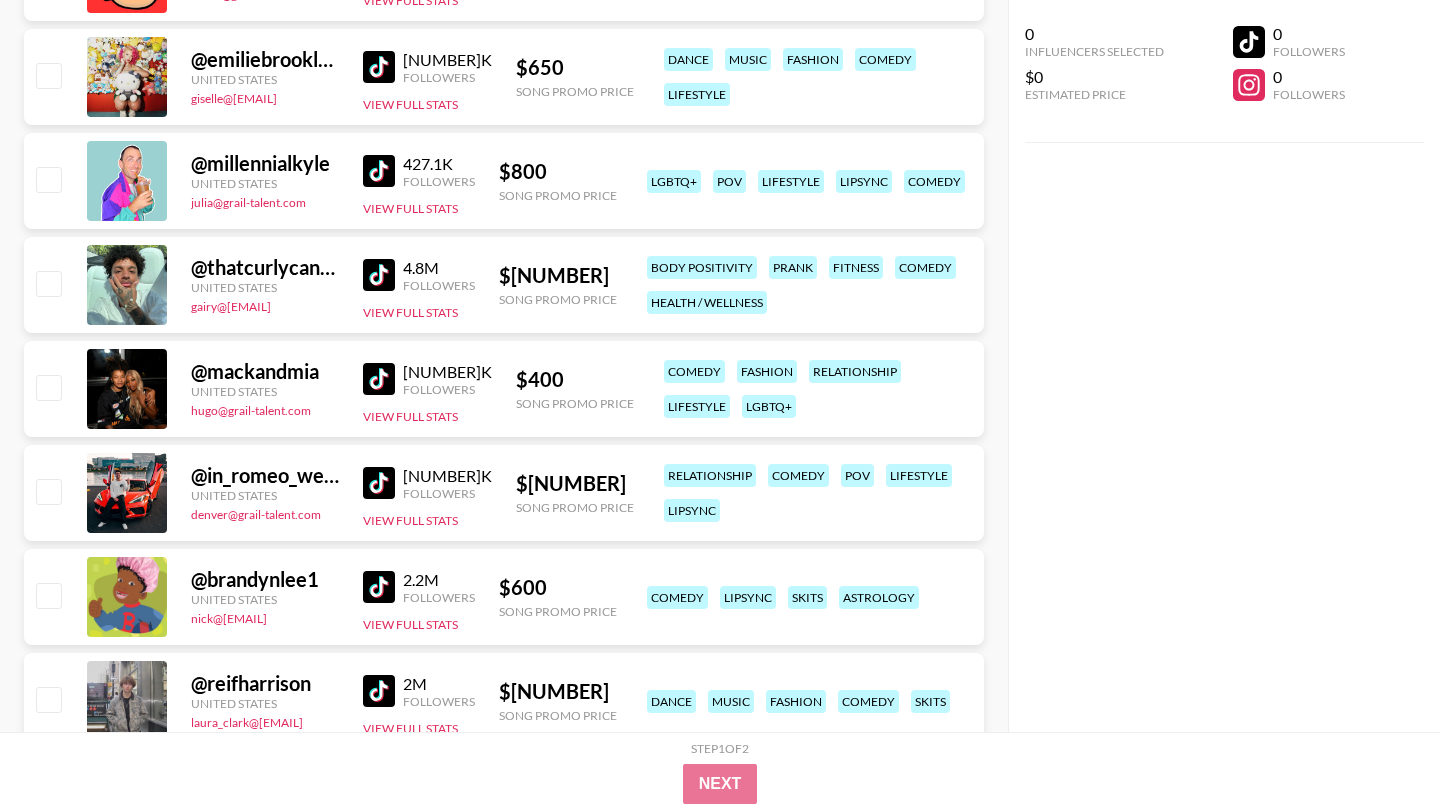 click at bounding box center [379, 587] 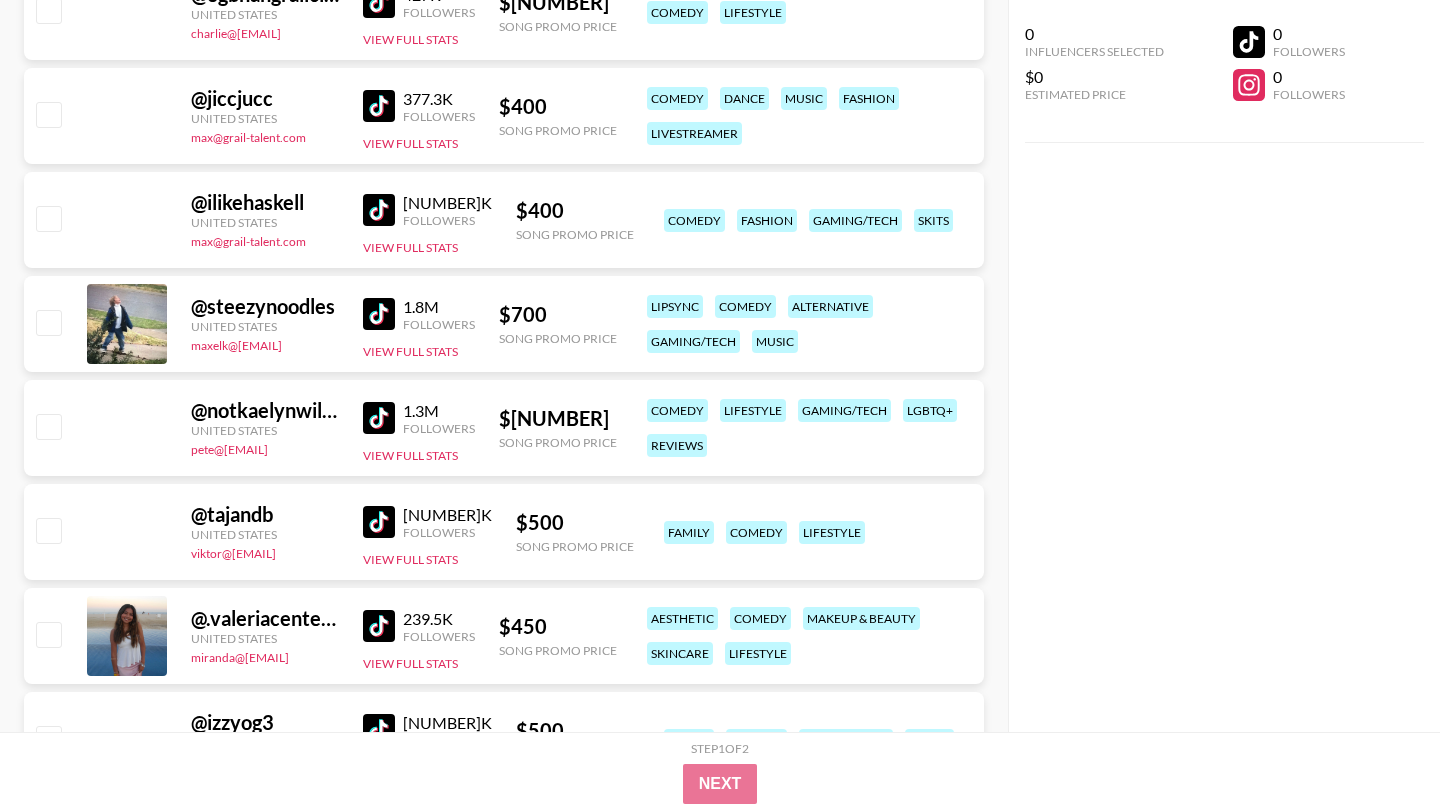 scroll, scrollTop: 23739, scrollLeft: 0, axis: vertical 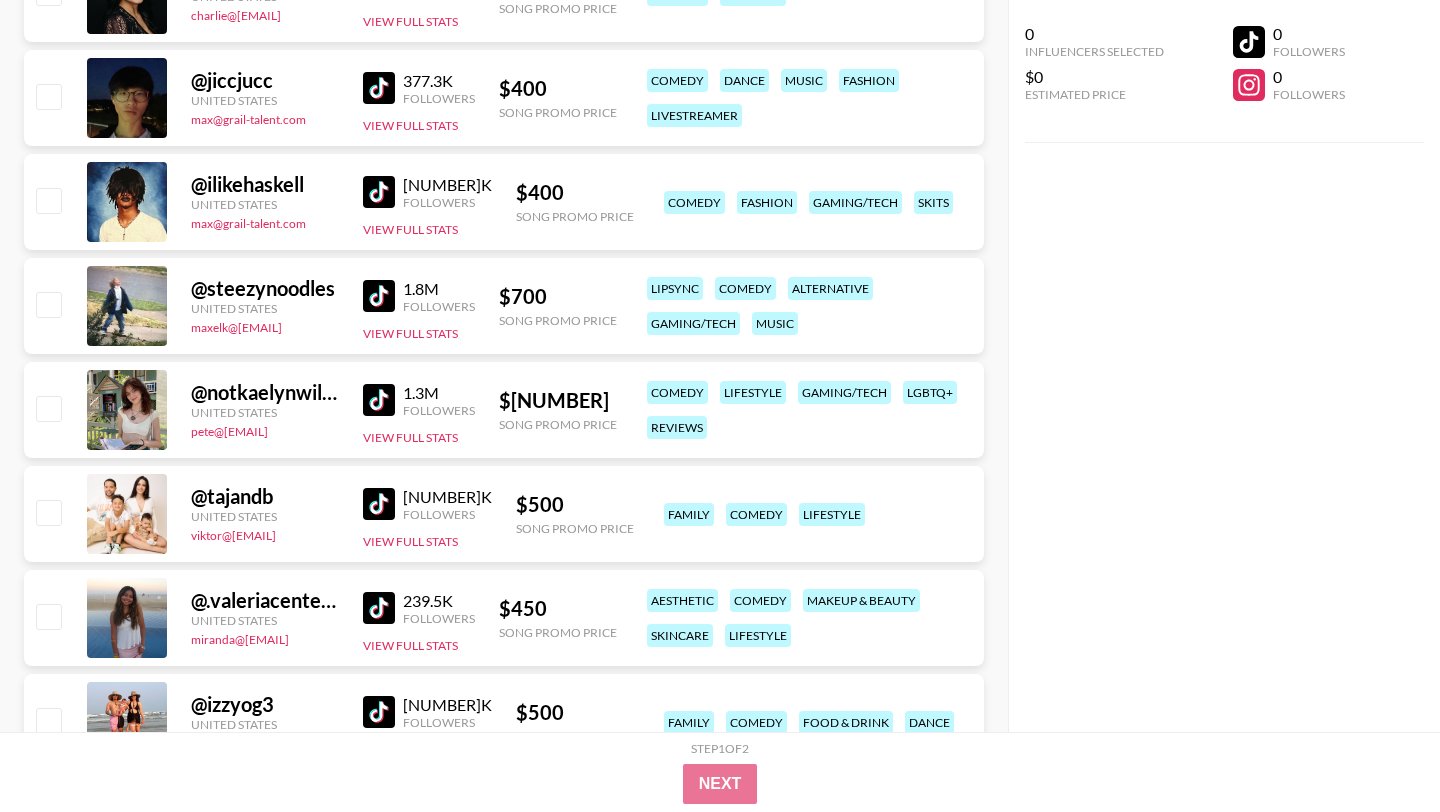 click at bounding box center (379, 504) 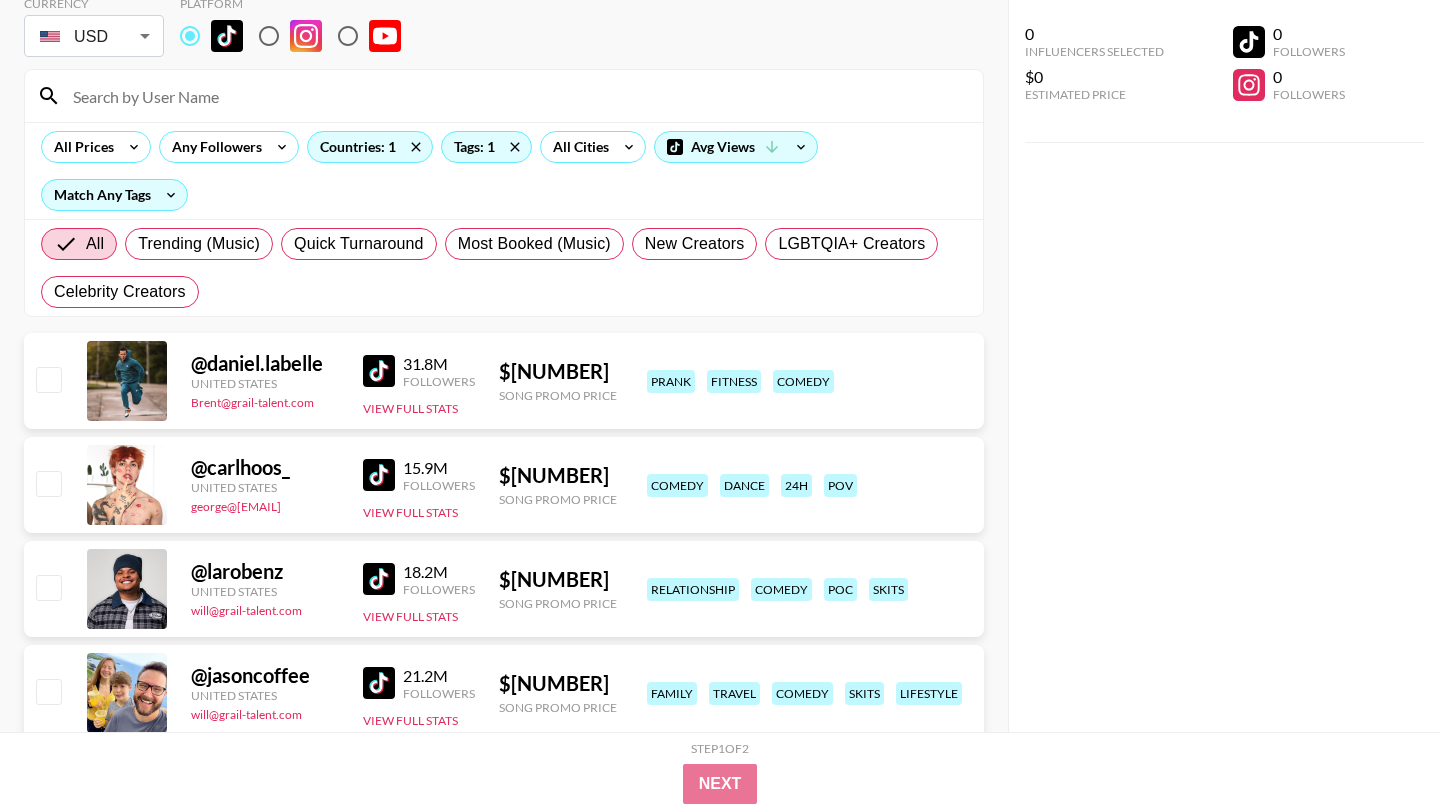scroll, scrollTop: 0, scrollLeft: 0, axis: both 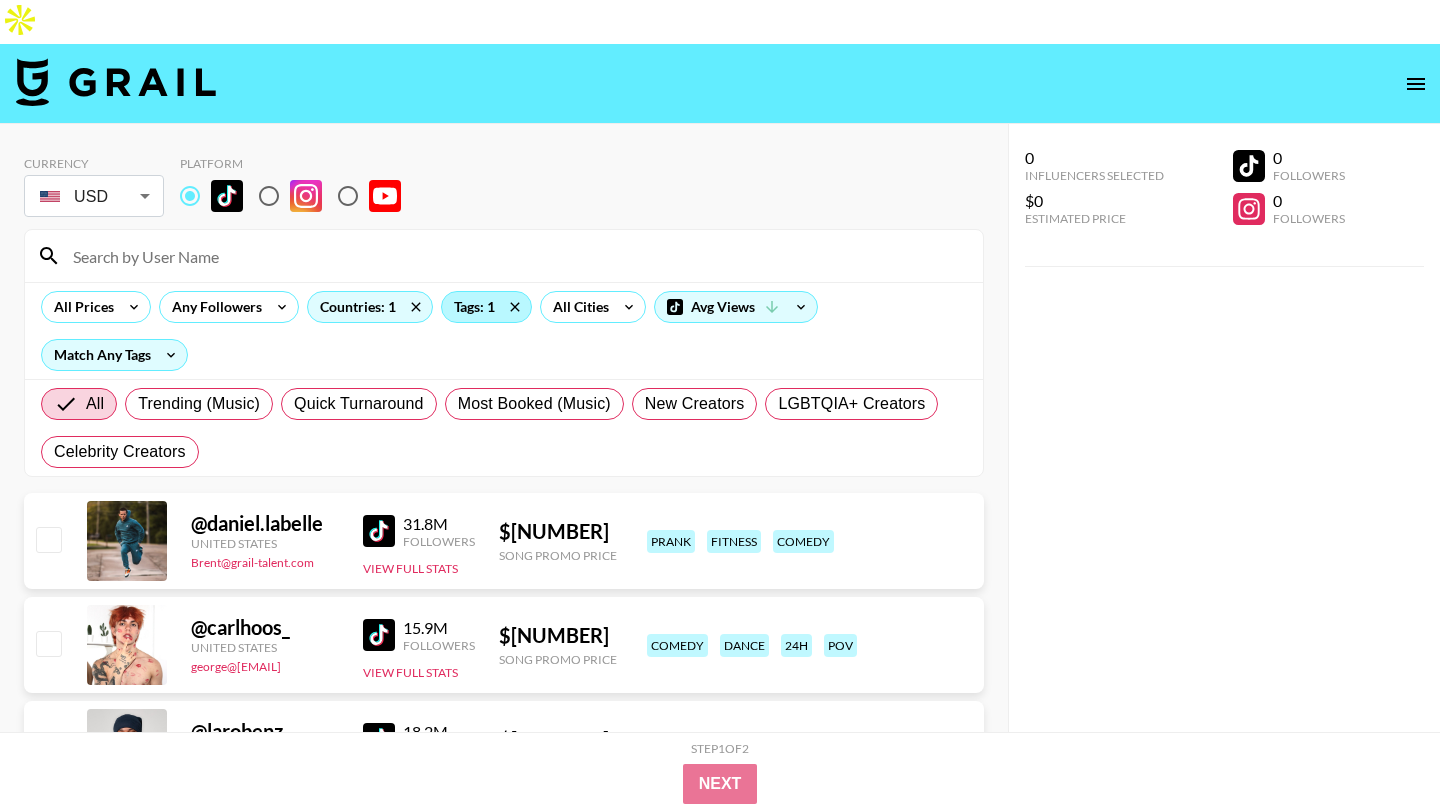 click on "Tags: 1" at bounding box center [486, 307] 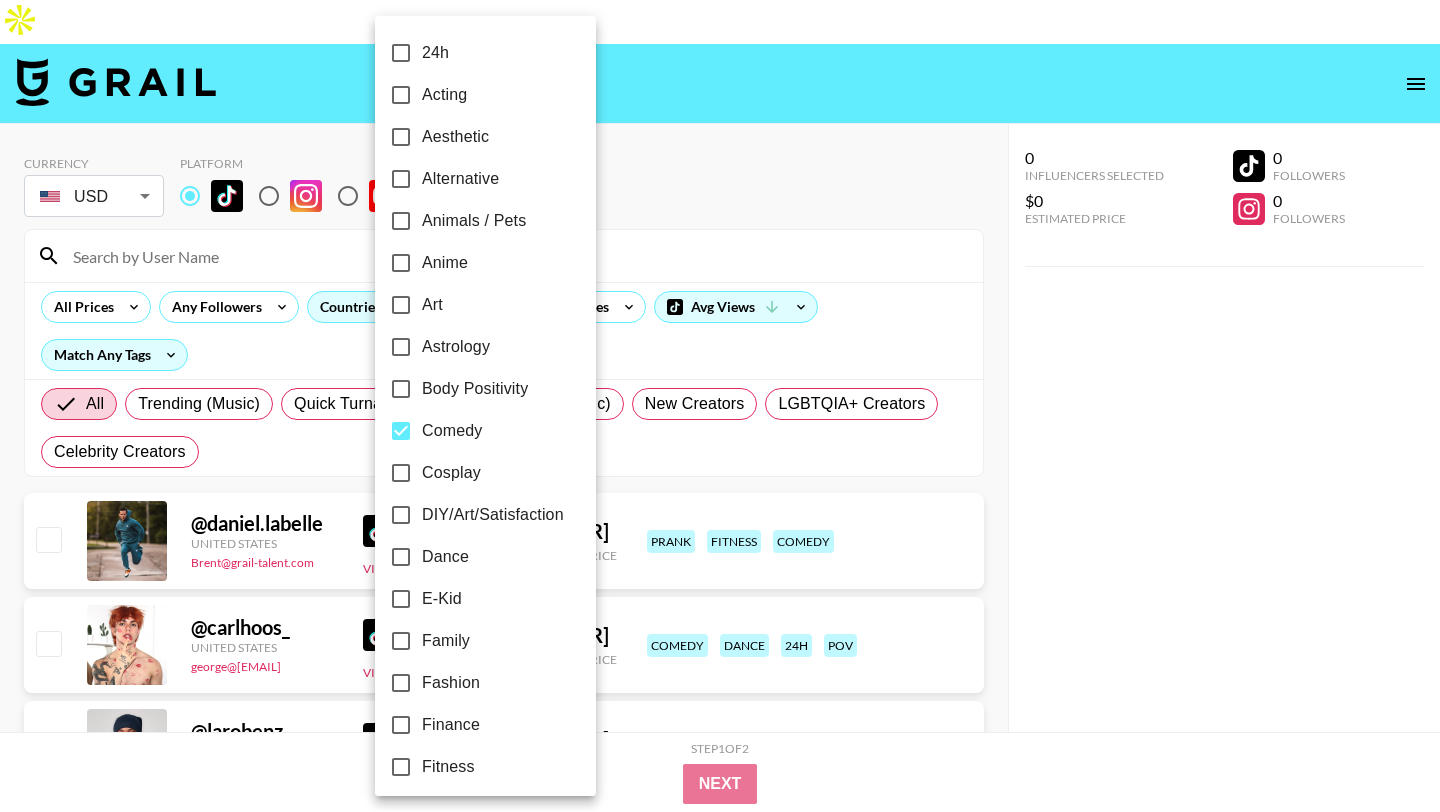 click at bounding box center [720, 406] 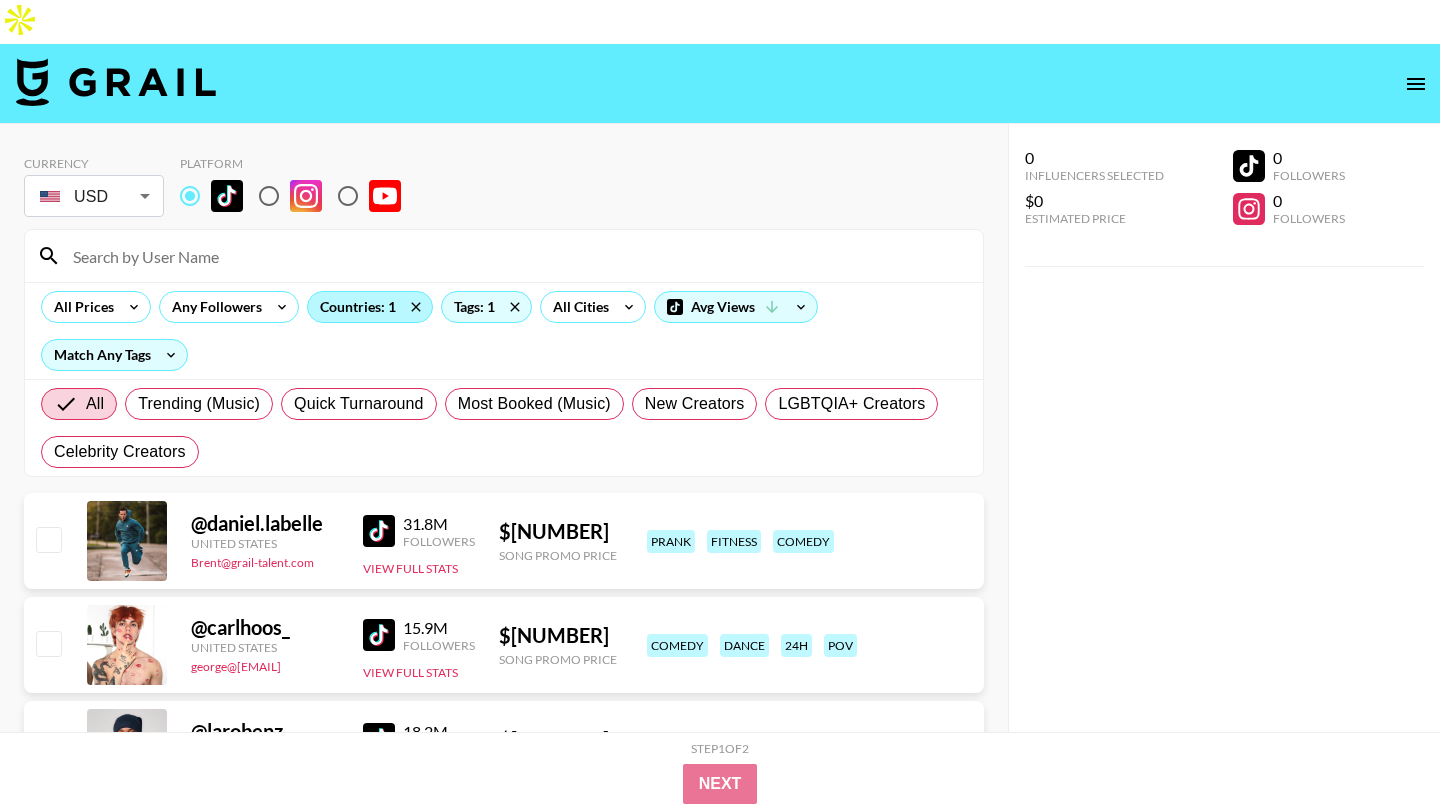 click on "Countries: 1" at bounding box center (370, 307) 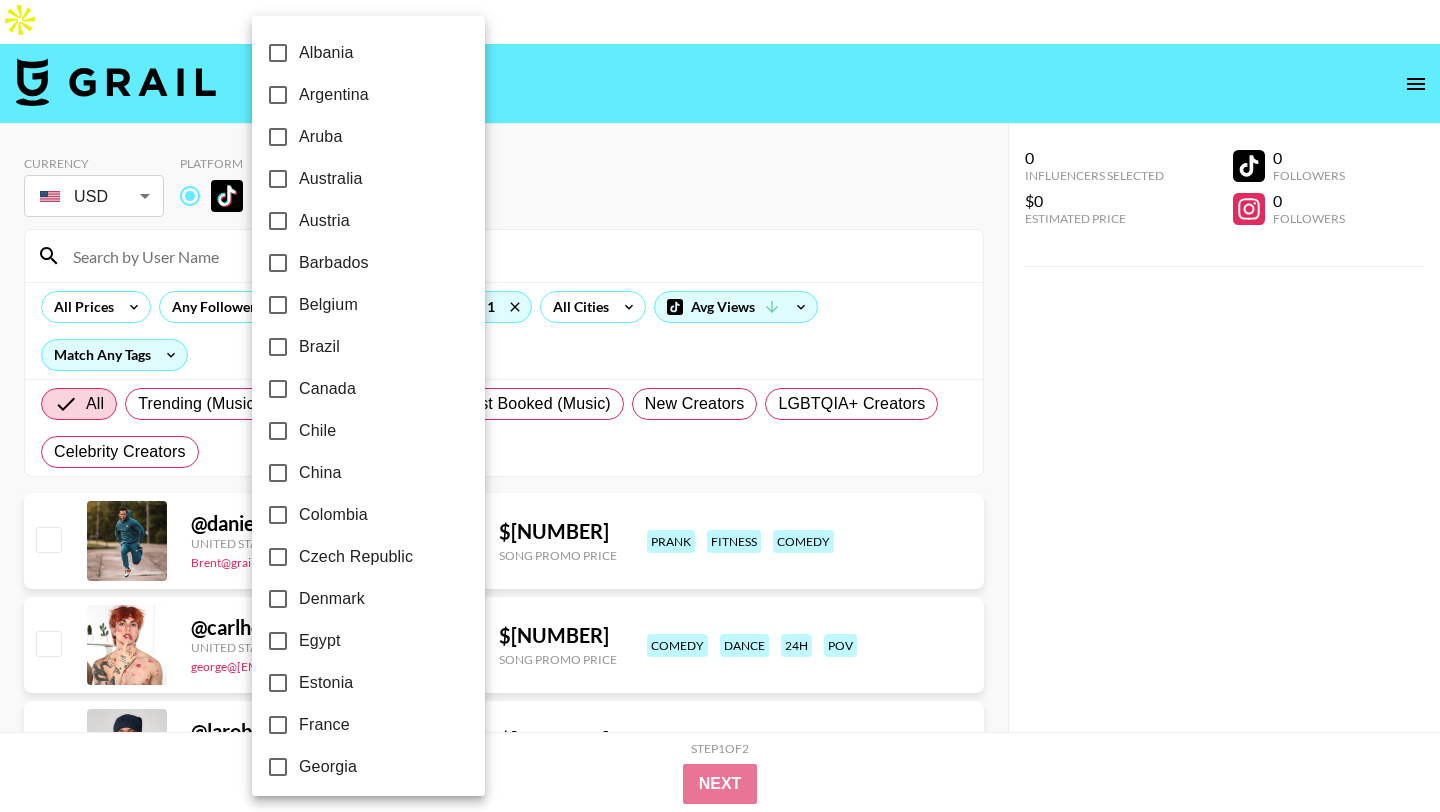 click at bounding box center [720, 406] 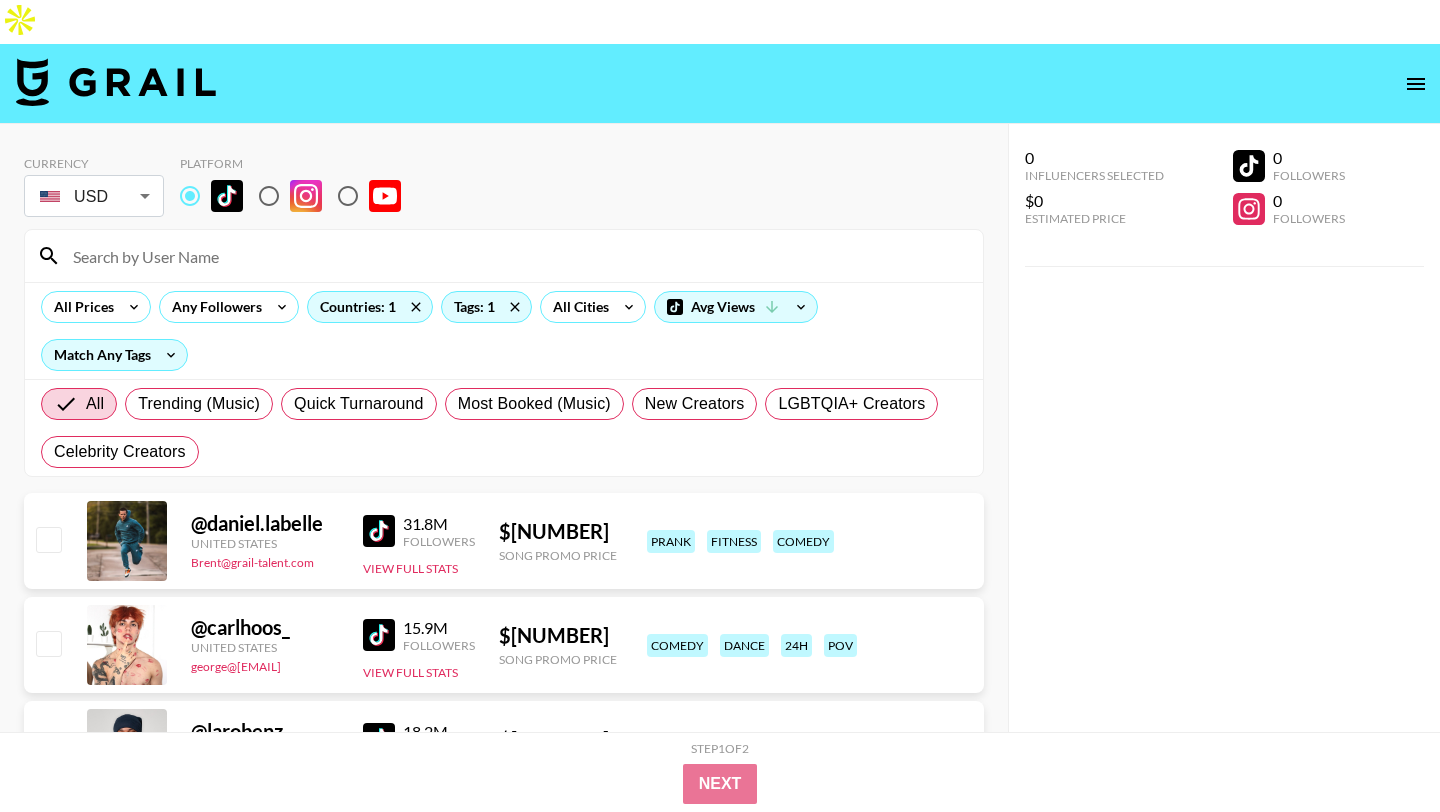 click 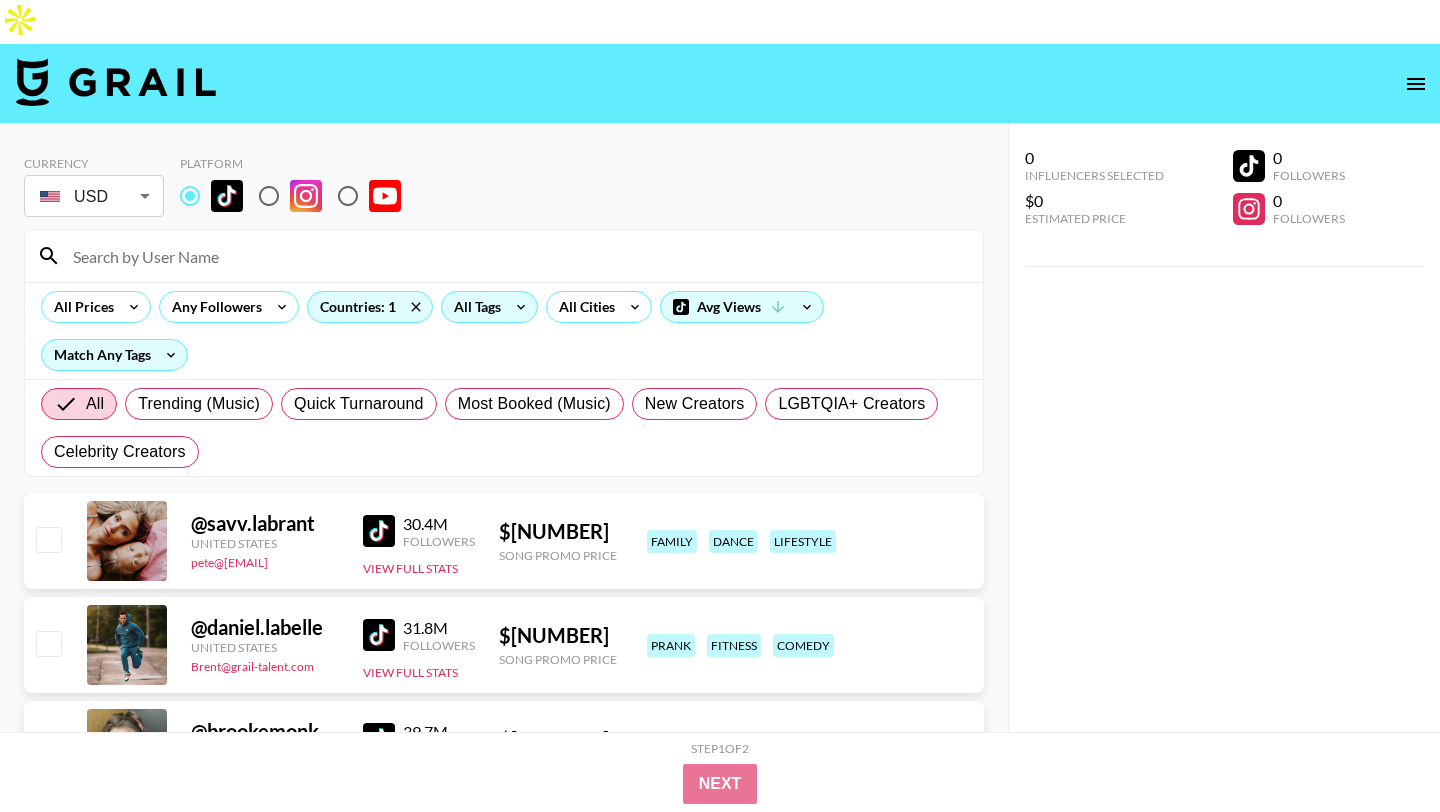 click on "All Tags" at bounding box center (473, 307) 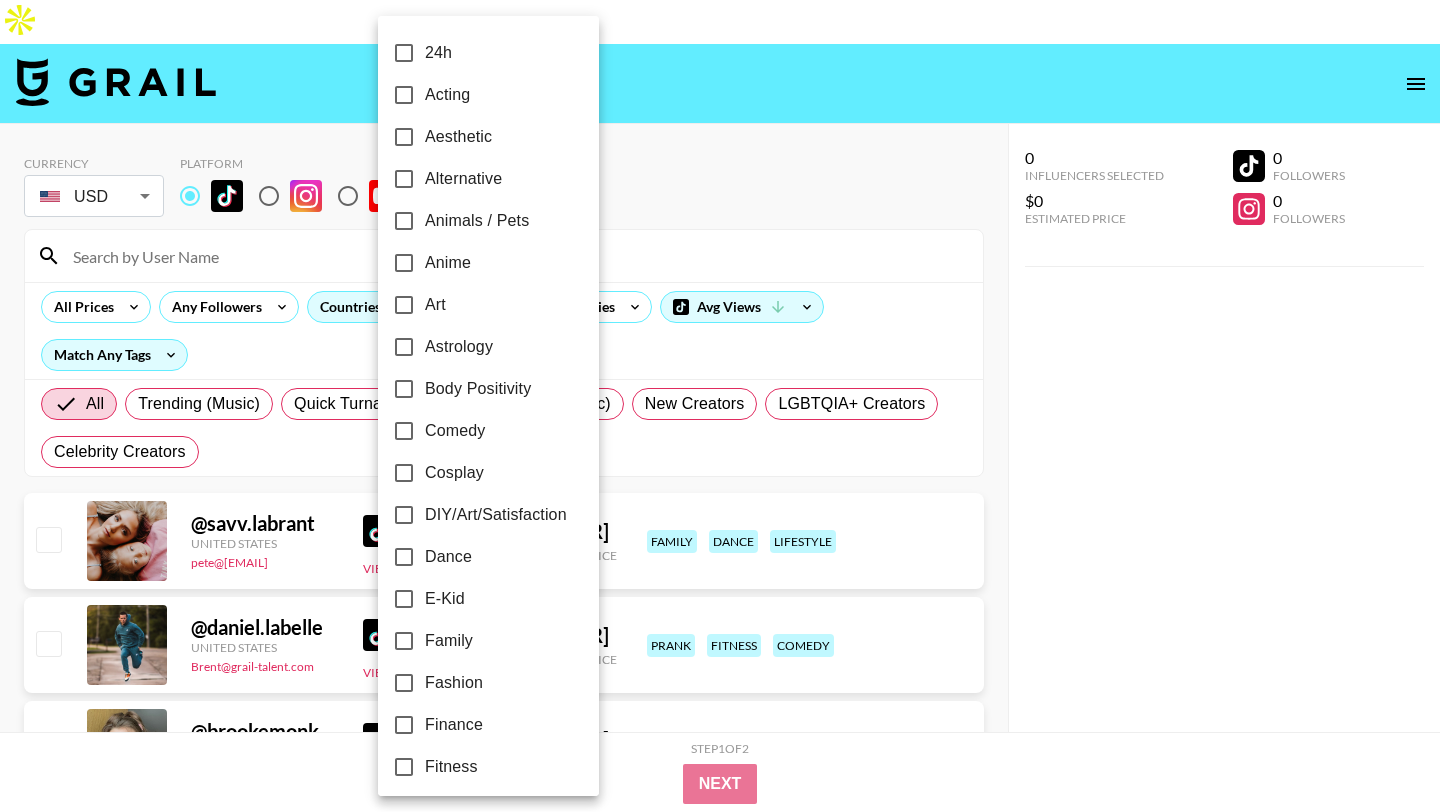 click on "Comedy" at bounding box center [475, 431] 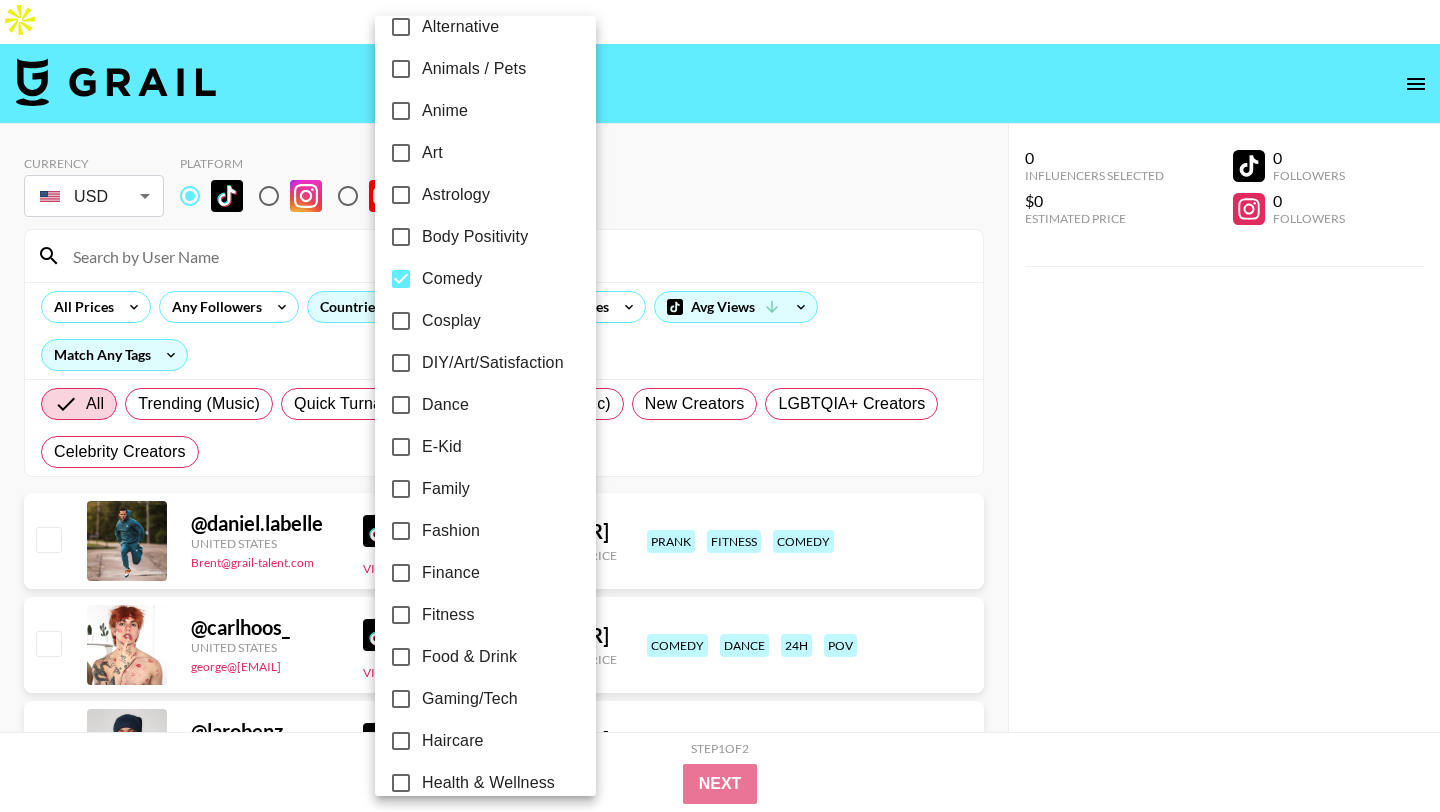 scroll, scrollTop: 170, scrollLeft: 0, axis: vertical 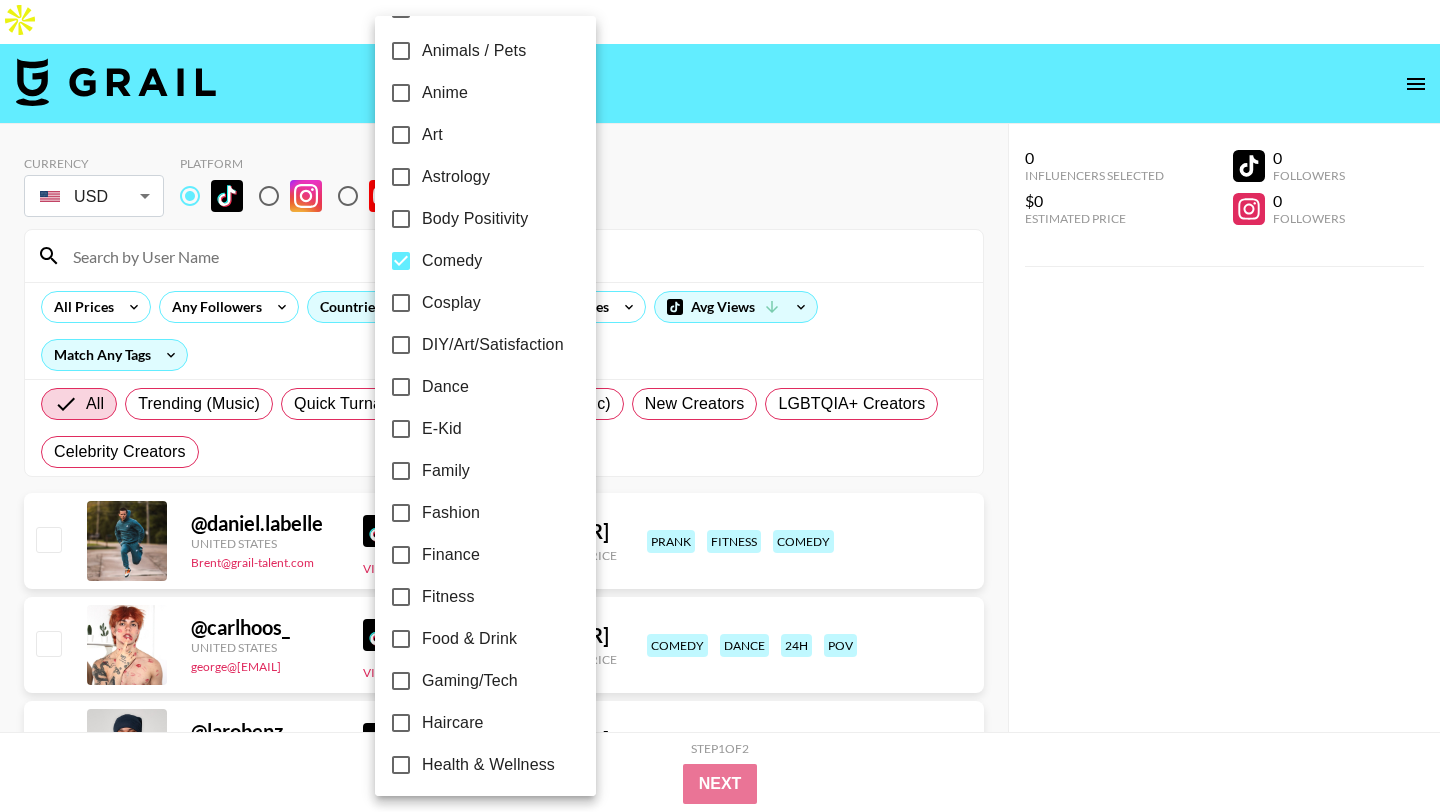 click on "Family" at bounding box center (472, 471) 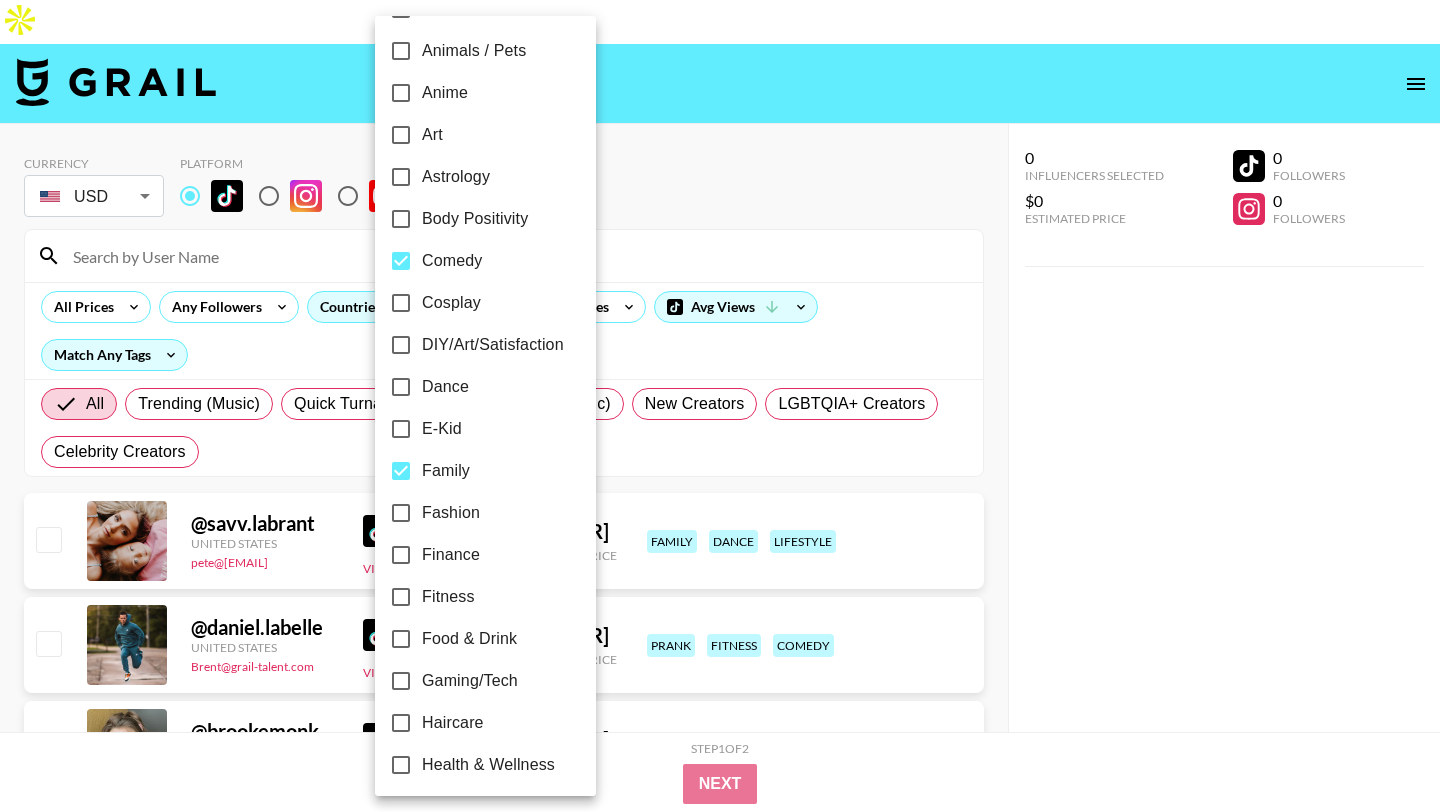 click at bounding box center [720, 406] 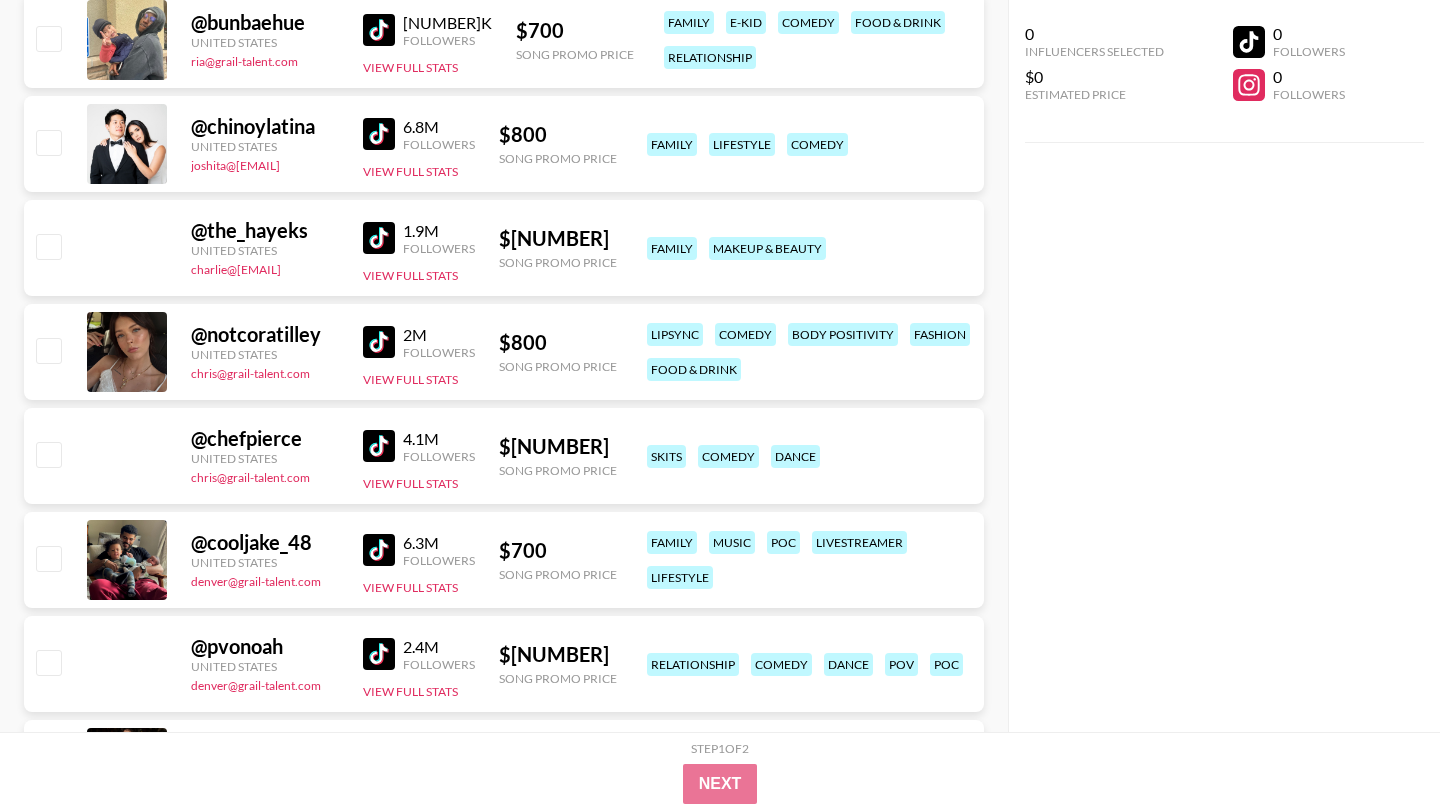 scroll, scrollTop: 9683, scrollLeft: 0, axis: vertical 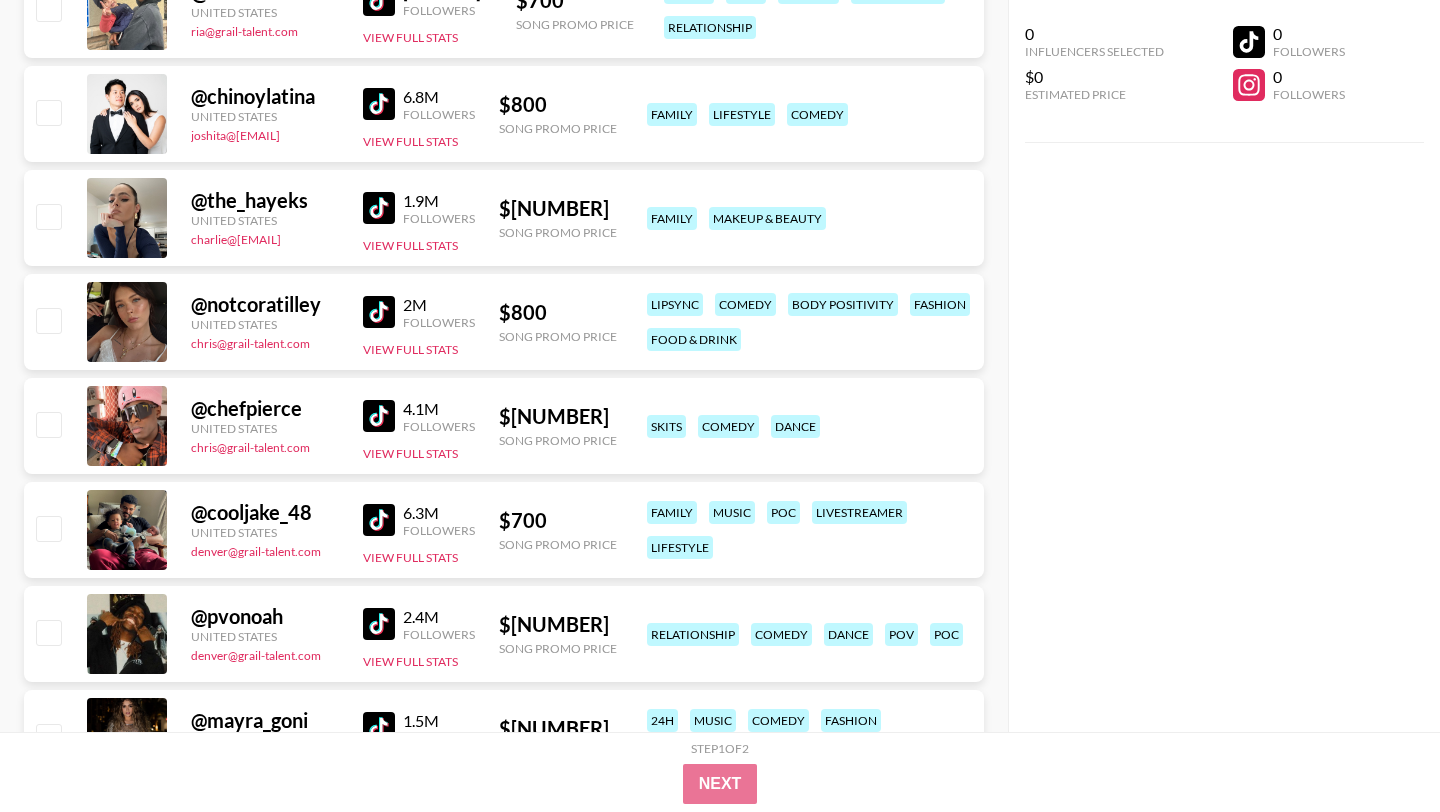 click at bounding box center [379, 416] 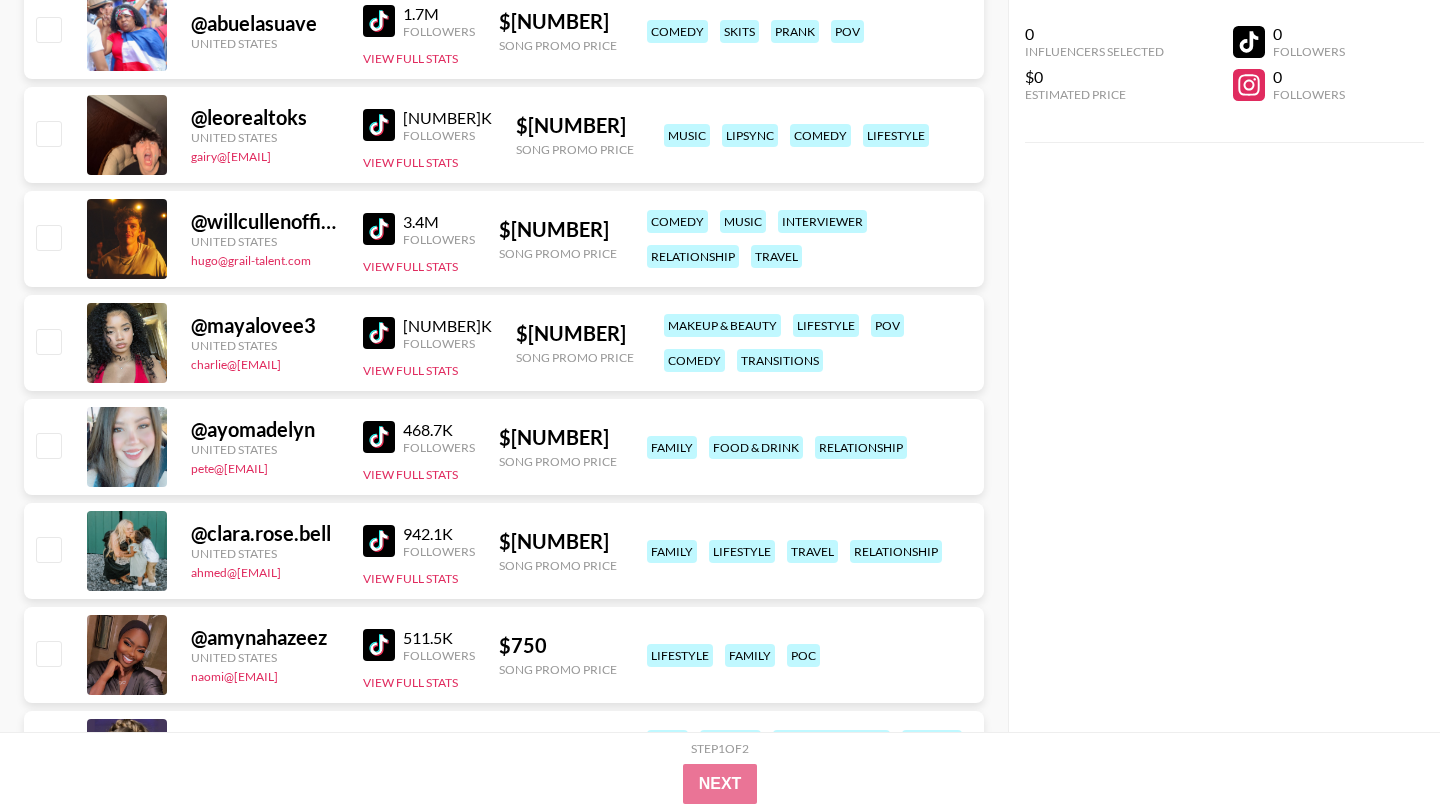 scroll, scrollTop: 12205, scrollLeft: 0, axis: vertical 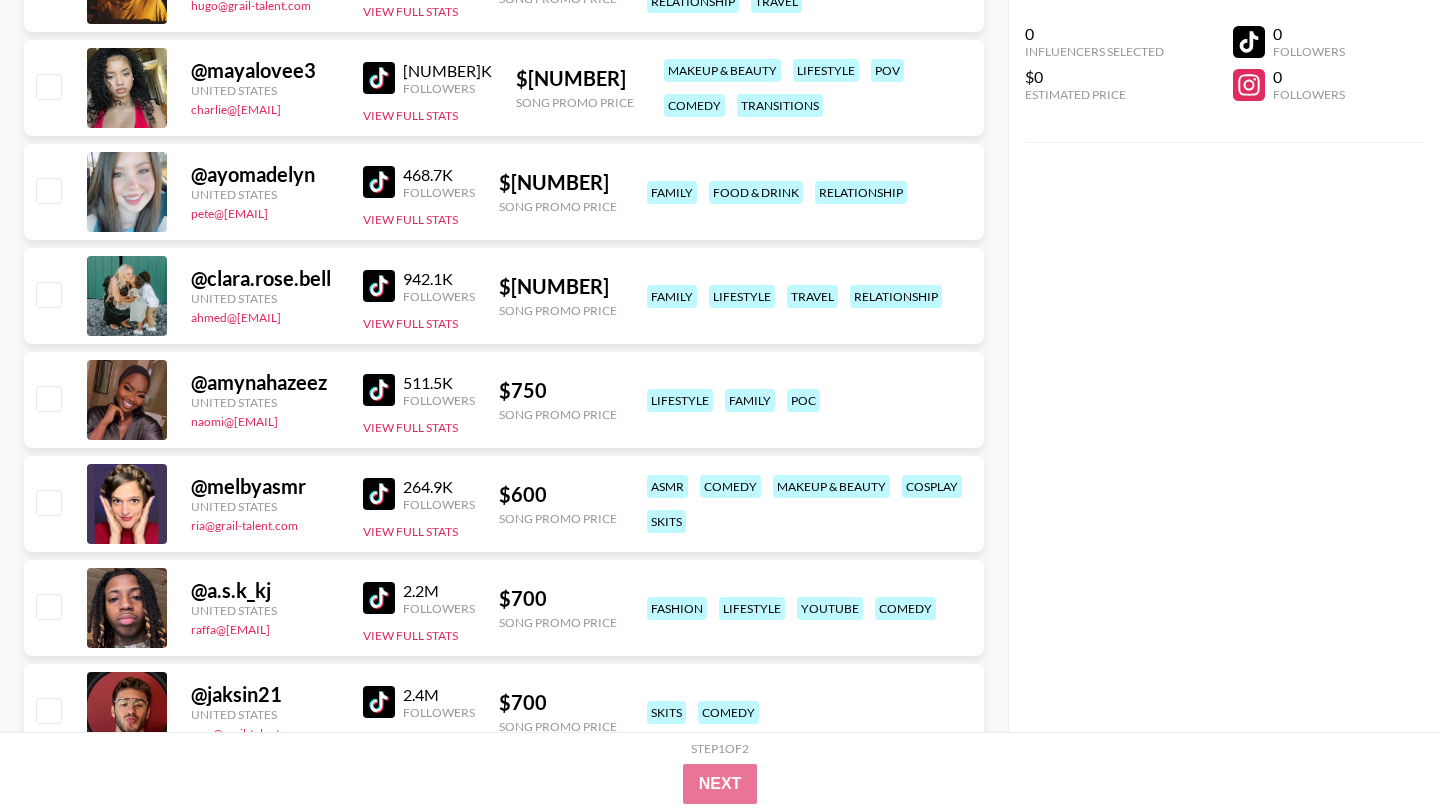 click at bounding box center [379, 286] 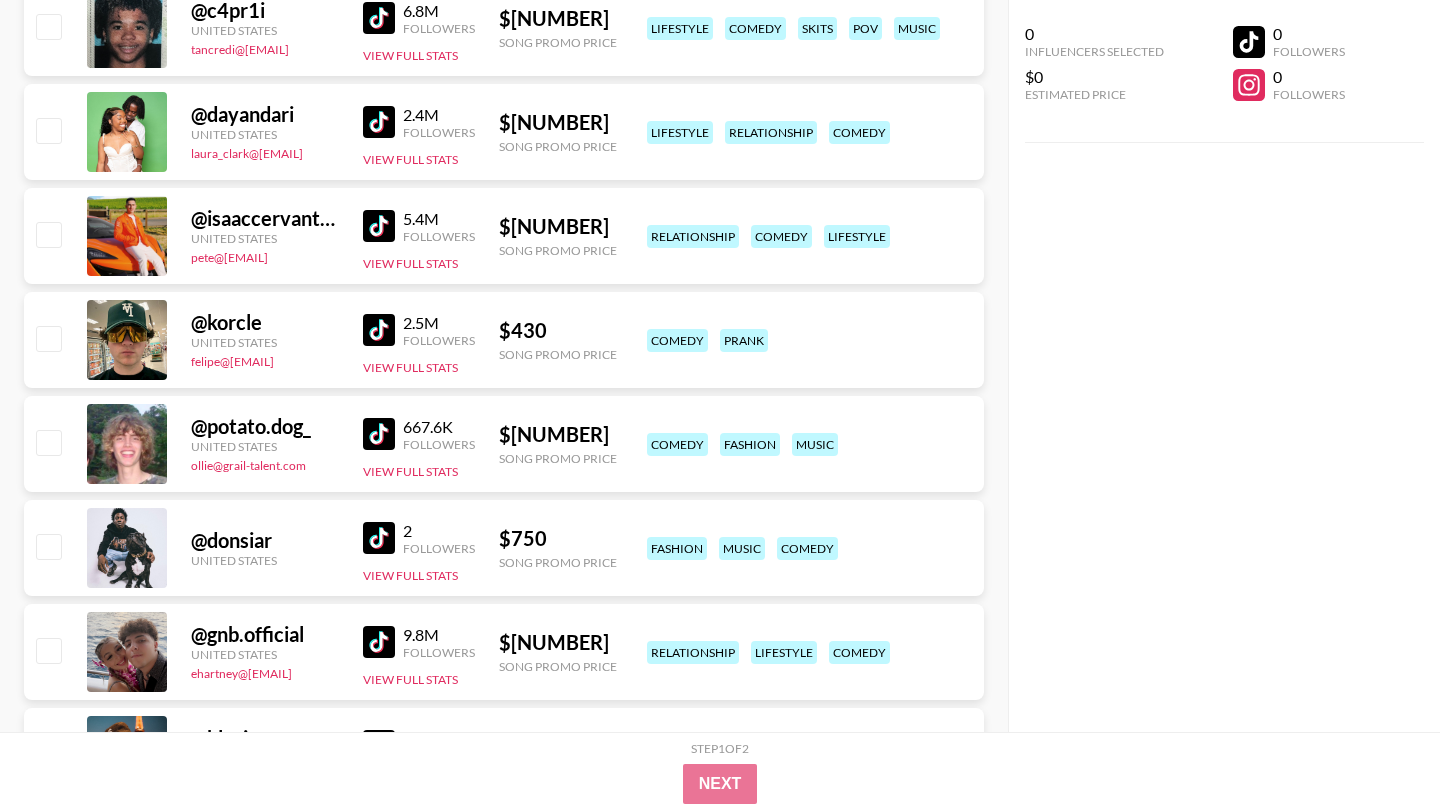 scroll, scrollTop: 0, scrollLeft: 0, axis: both 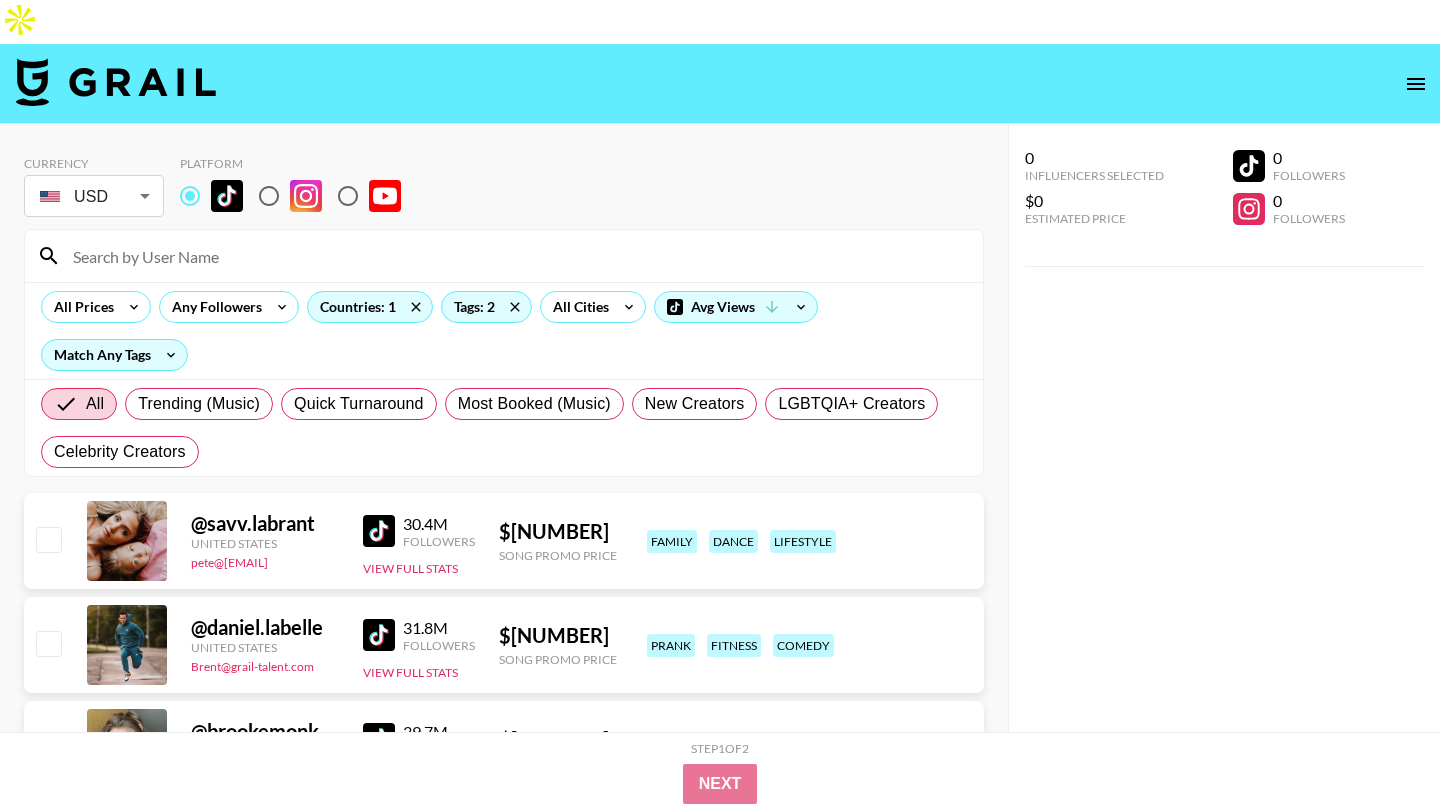 click at bounding box center (516, 256) 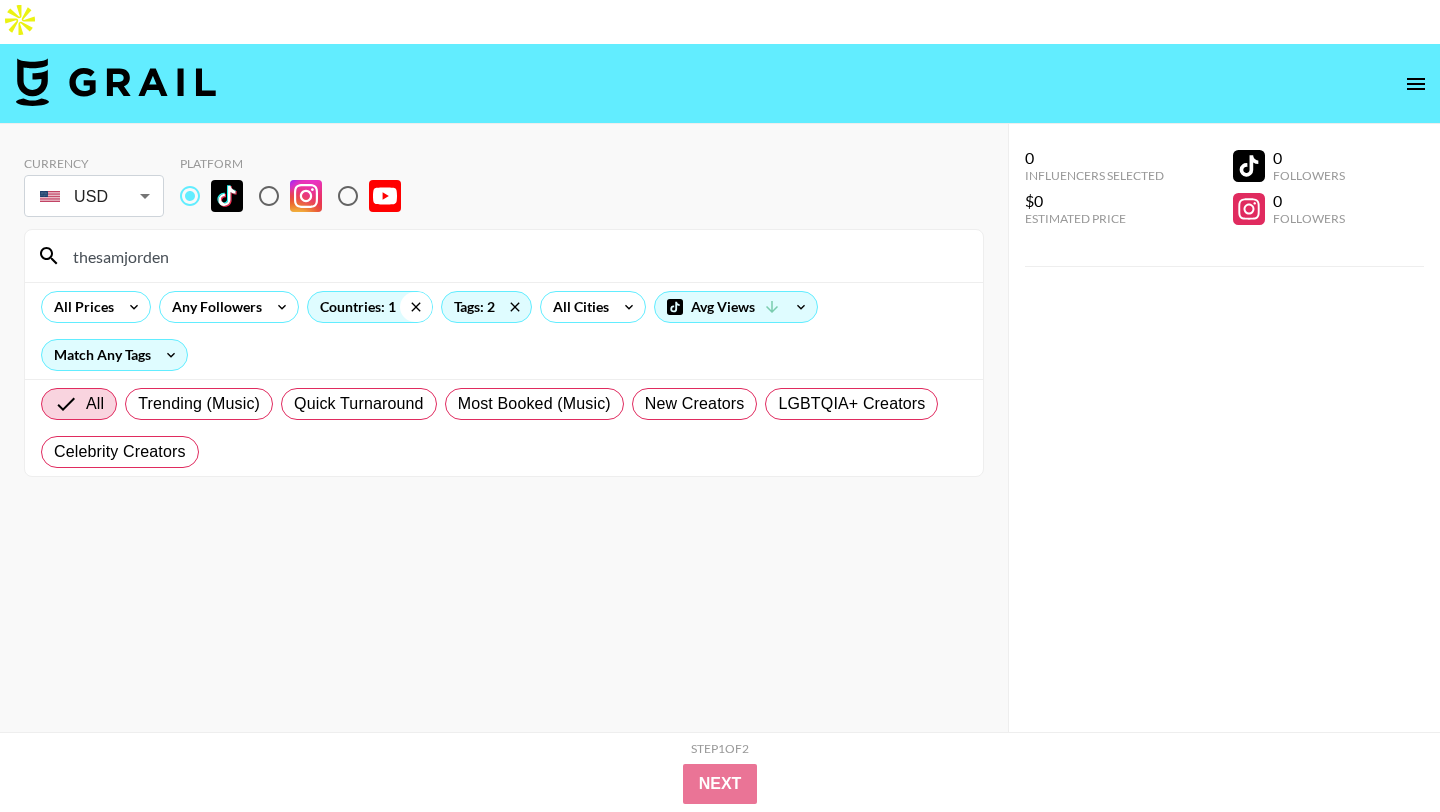 type on "thesamjorden" 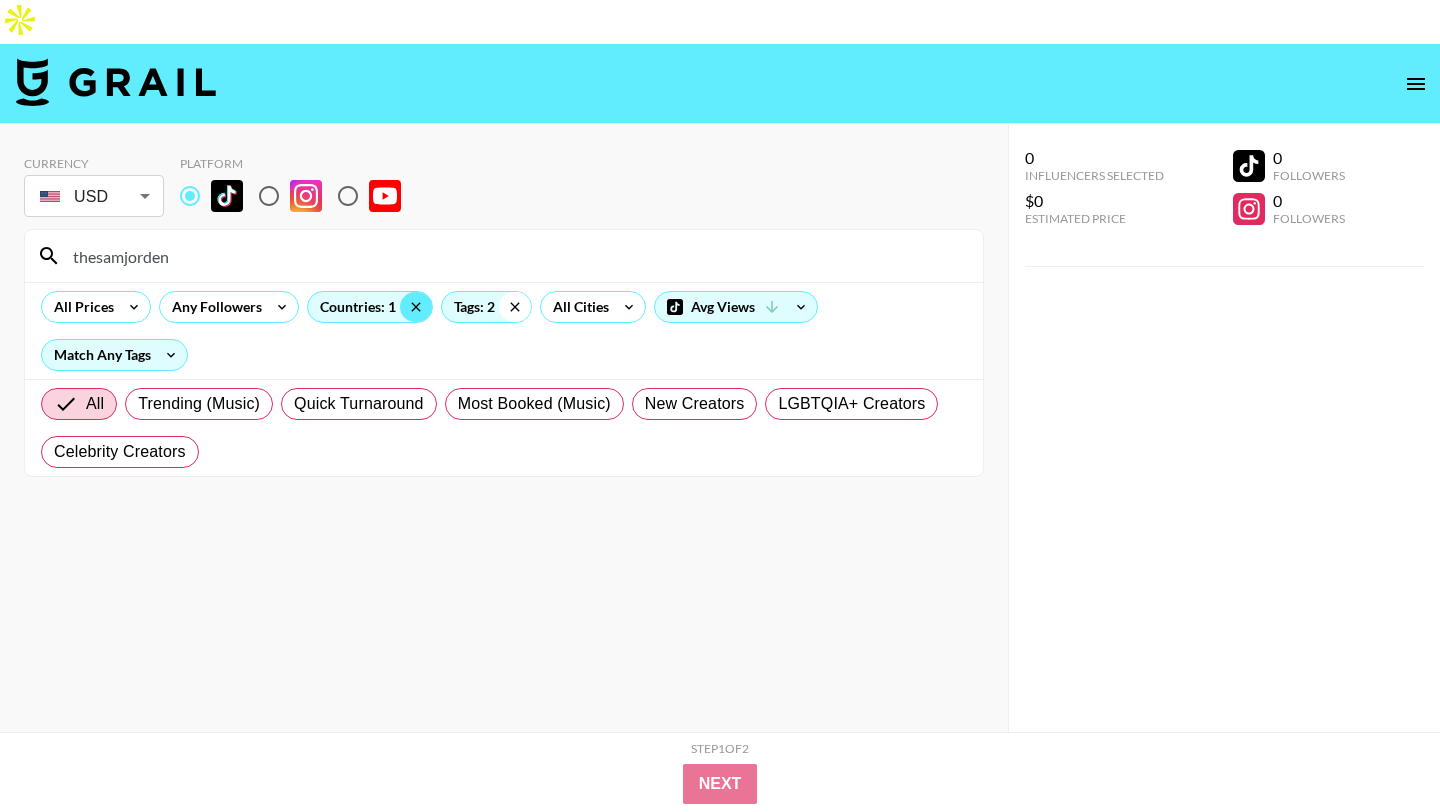 click 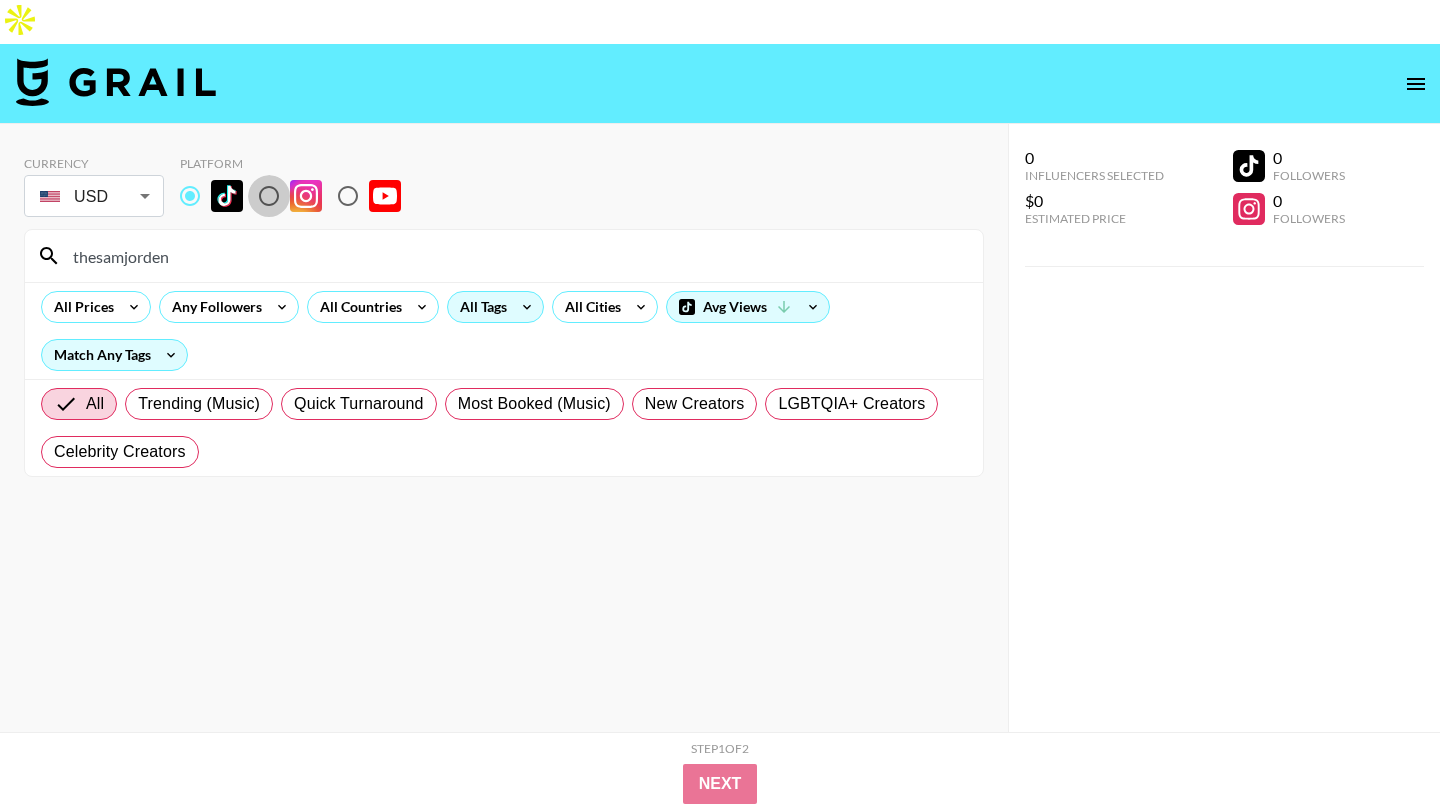 click at bounding box center [269, 196] 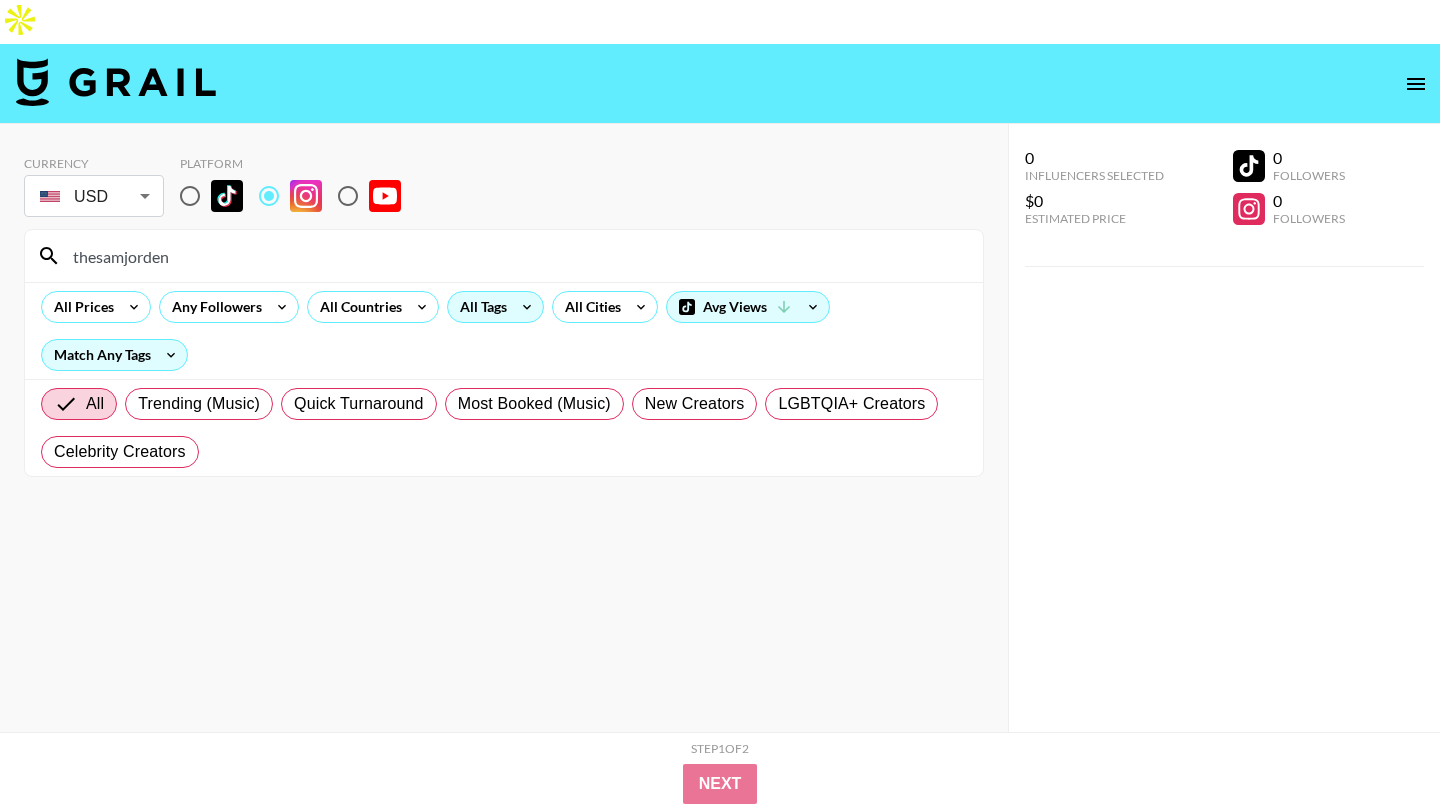 click at bounding box center (190, 196) 